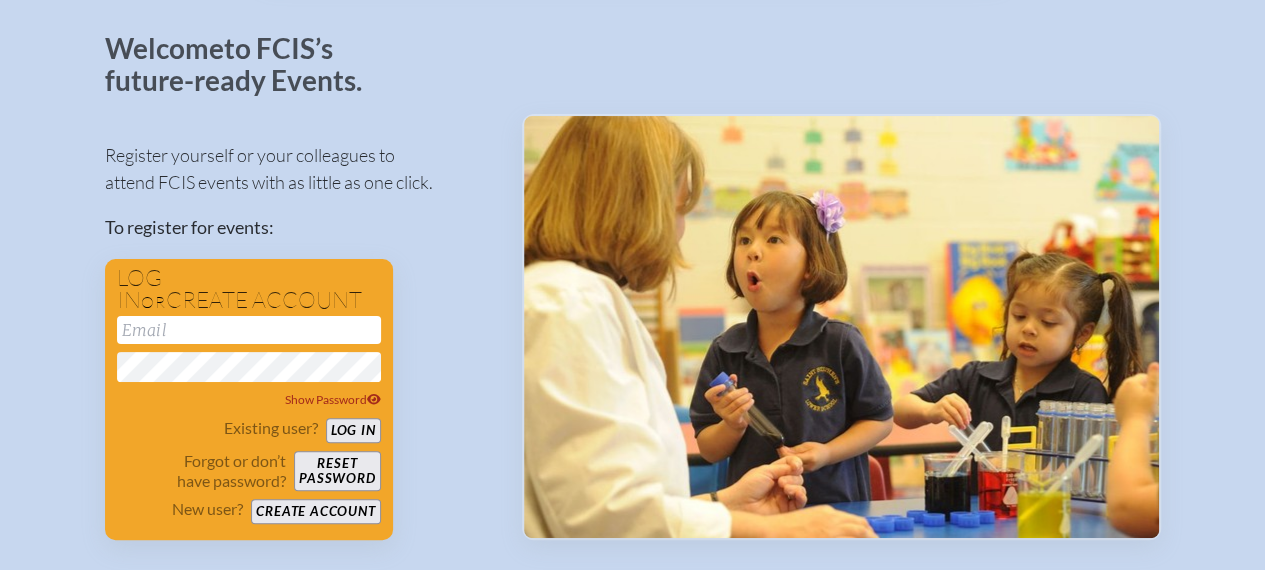 scroll, scrollTop: 128, scrollLeft: 0, axis: vertical 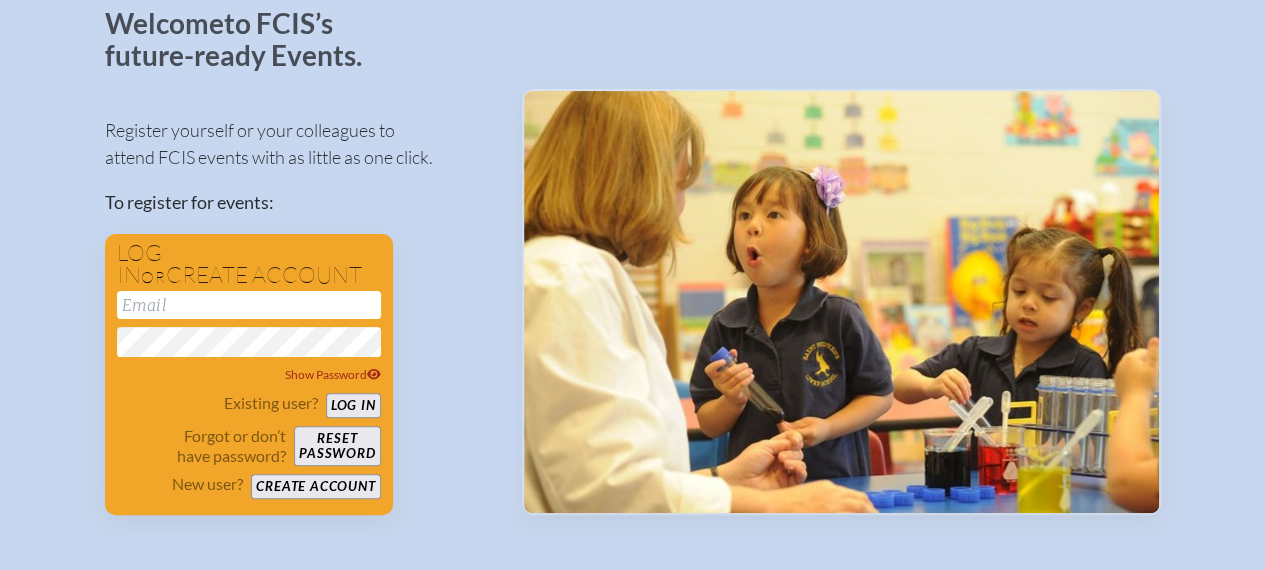 click at bounding box center [249, 305] 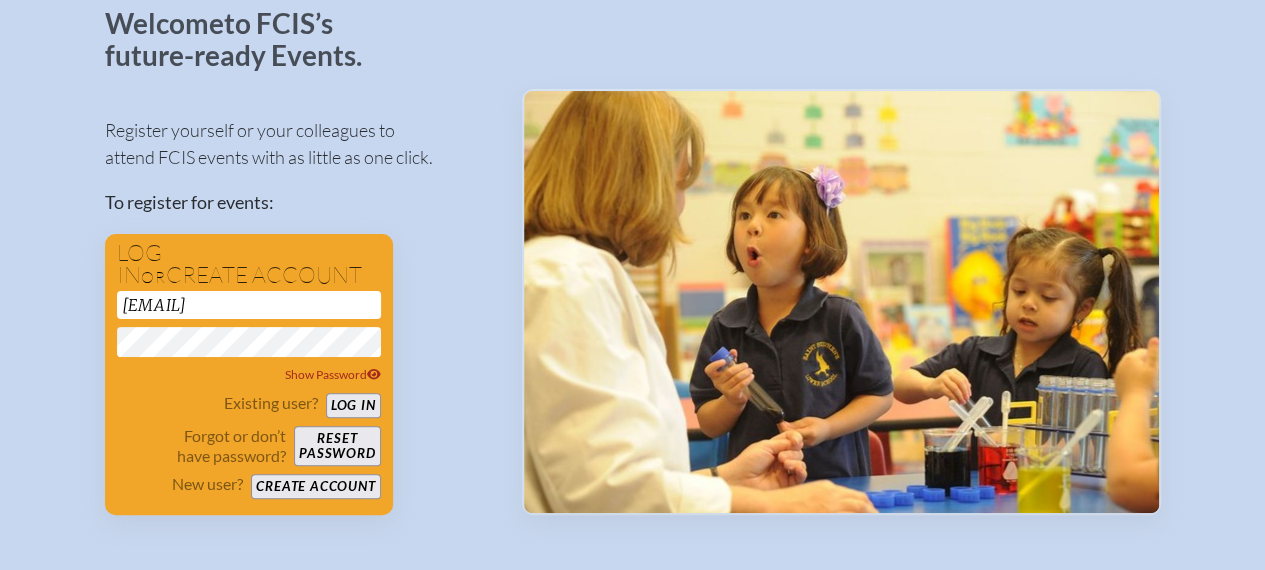 click on "Log in" at bounding box center (353, 405) 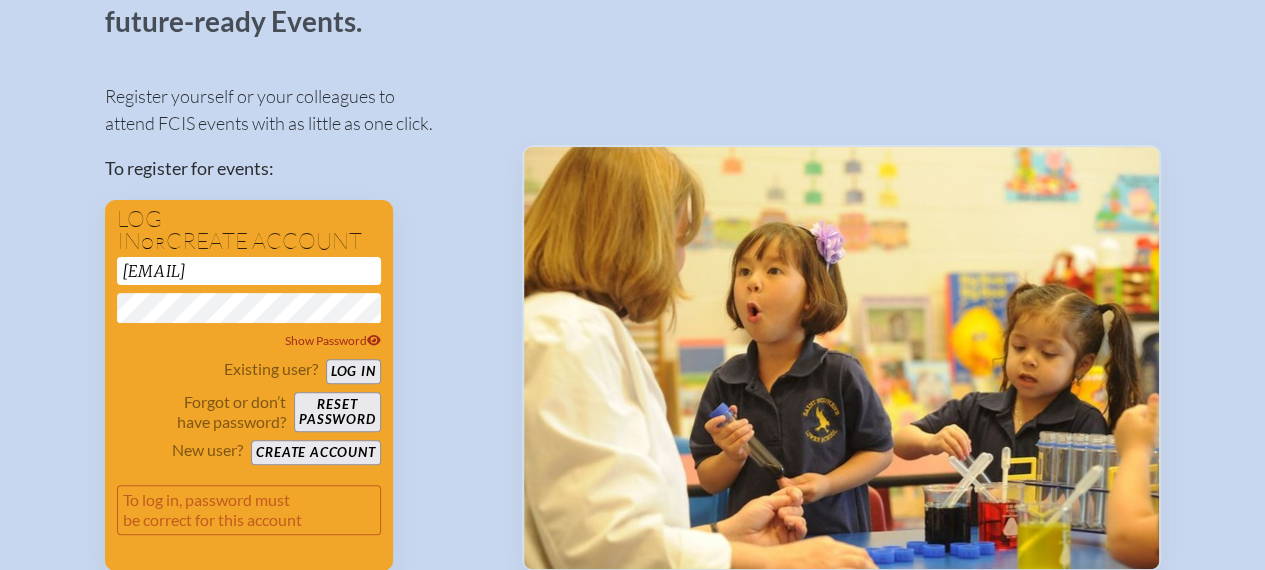 scroll, scrollTop: 170, scrollLeft: 0, axis: vertical 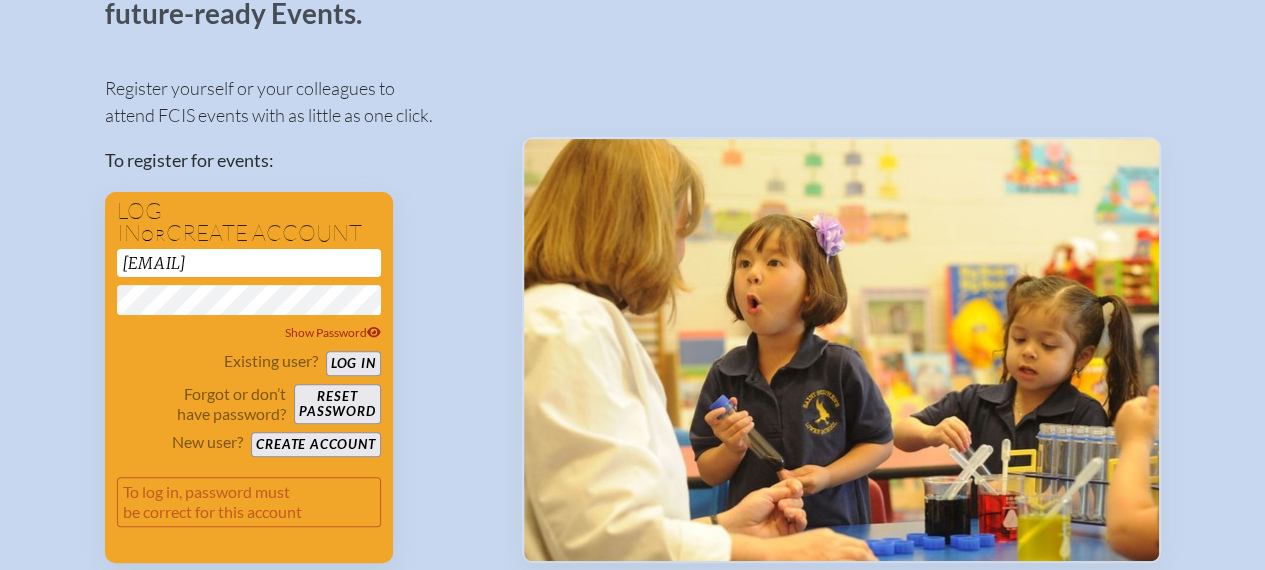 click 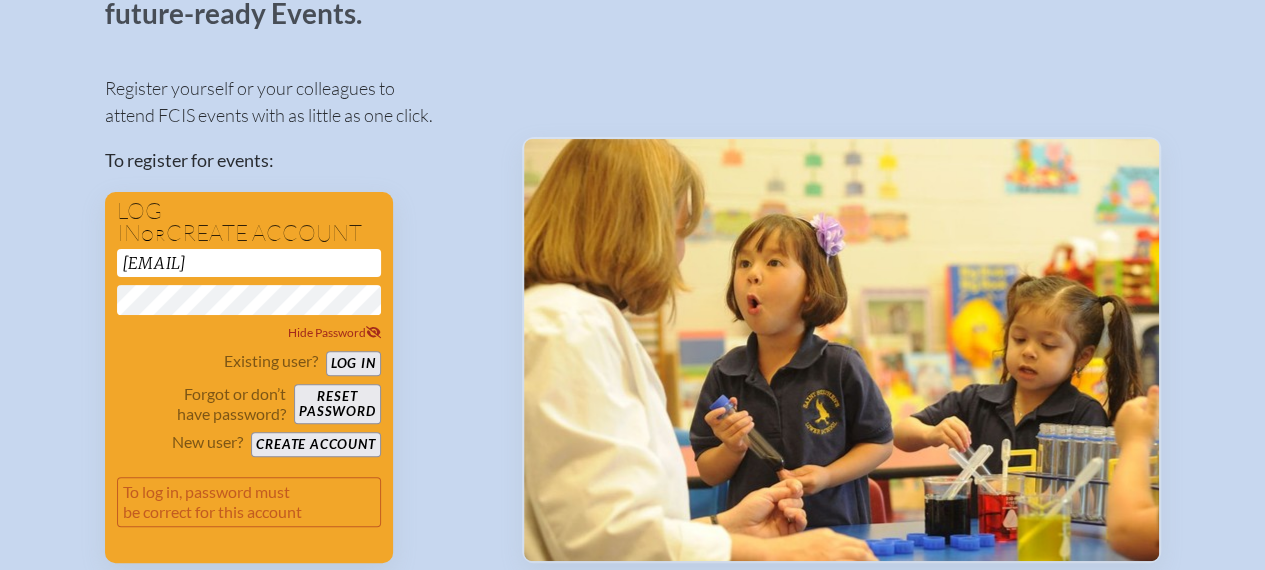 click on "[EMAIL]" at bounding box center (249, 263) 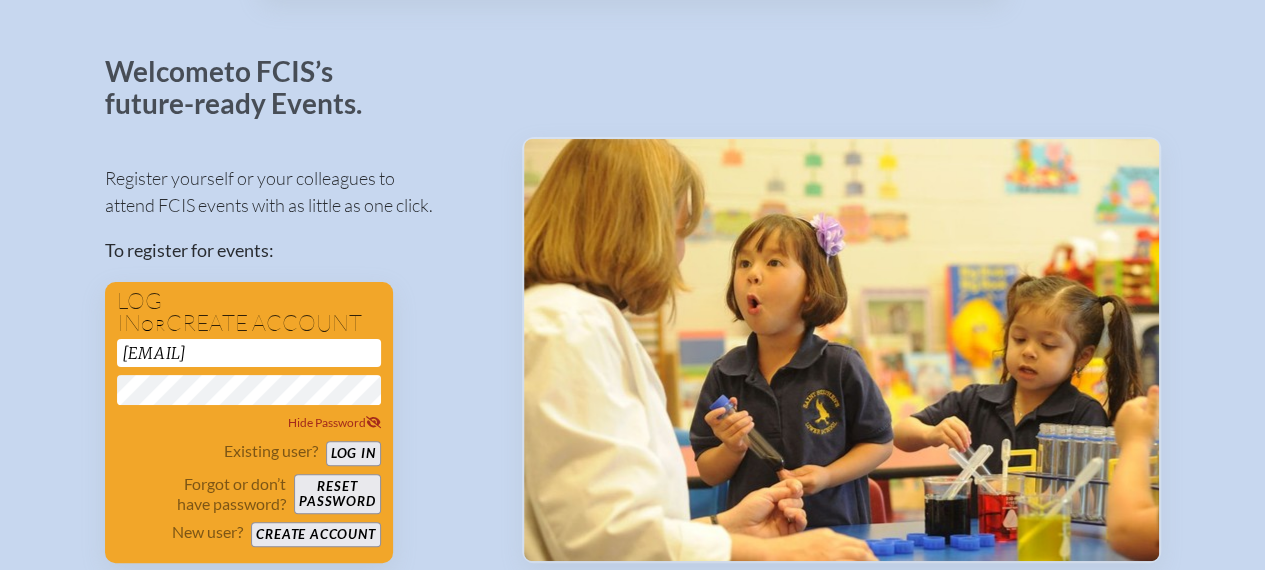 scroll, scrollTop: 170, scrollLeft: 0, axis: vertical 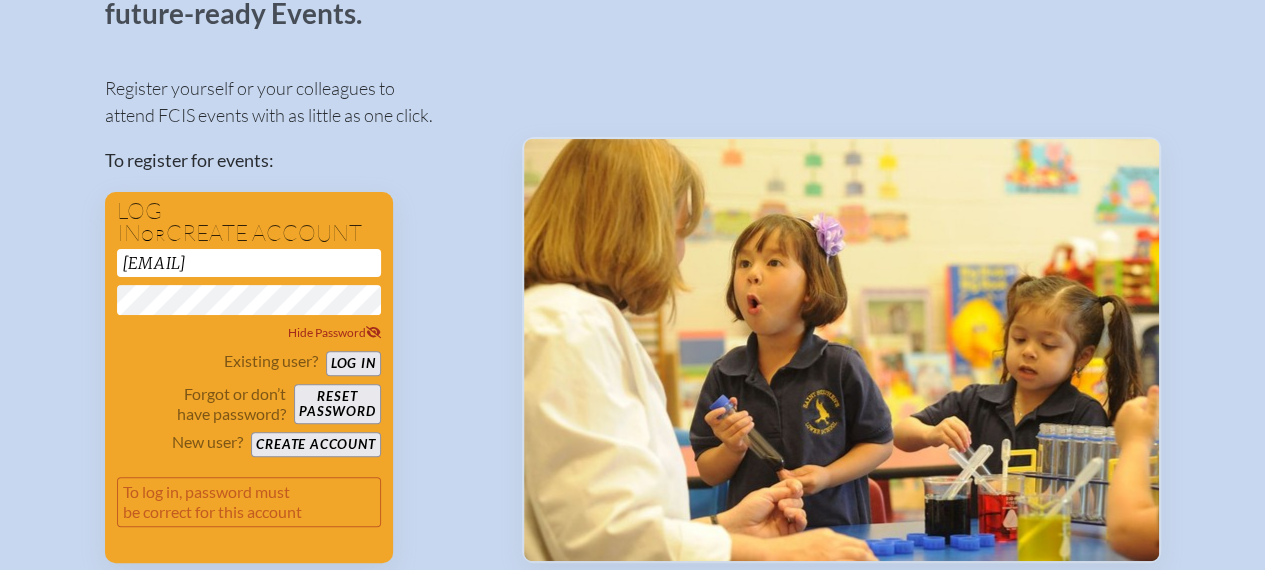 click on "nikki.bates@pinecrest.edu" at bounding box center [249, 263] 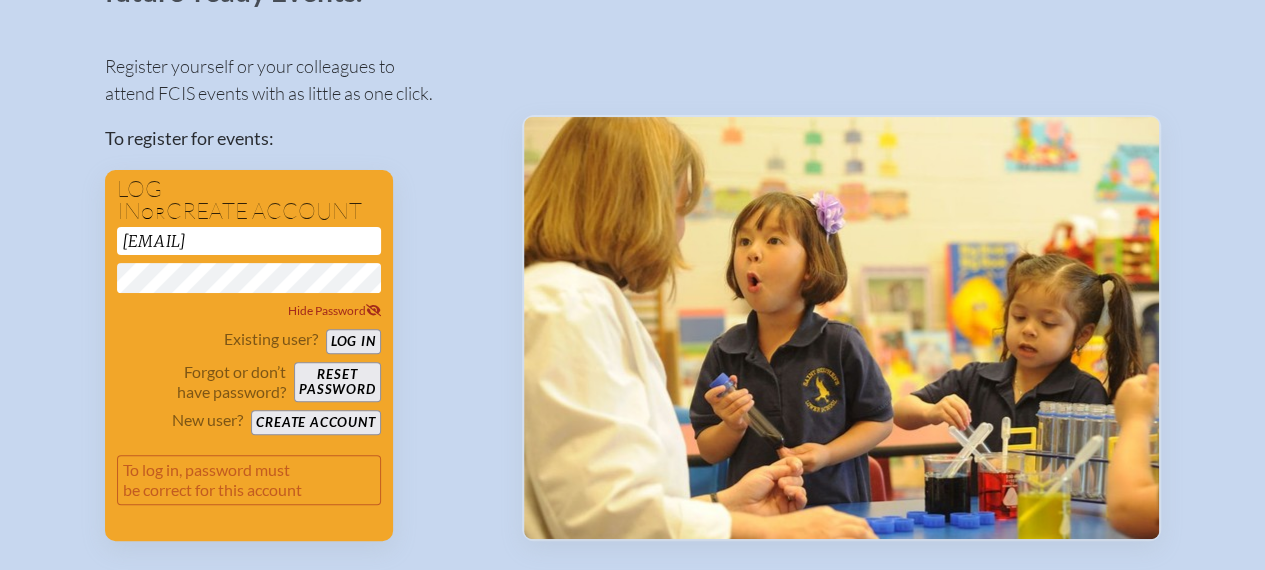 scroll, scrollTop: 185, scrollLeft: 0, axis: vertical 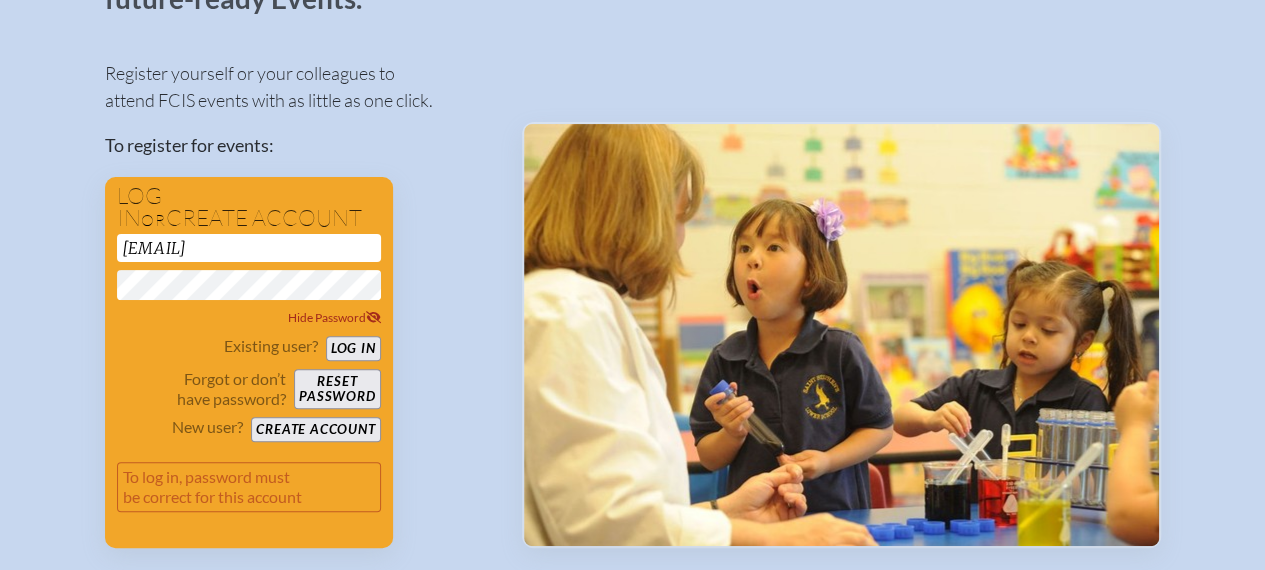 click on "Welcome   to FCIS’s future-ready Events.  Register yourself or your colleagues to attend FCIS events with as little as one click.  To register for events:   Log in  or  create account  nicole.bates@pinecrest.edu  Hide Password   Existing user?   Log in   Forgot or don’t have password?   Reset password   New user?   Create account  To log in, password must be correct for this account  Upcoming Events   Open for registration   To register for events,   please log in, then   visit your role screen,  such as  Teacher  at  Your School .  September 2025 View More New Teacher Institute 2025   DoubleTree by Hilton Hotel Orlando at SeaWorld Orlando Sunday –Tuesday ,   September 7th–⁠9th ,   2025  $625  members  /   $725  non-members The New Teacher Institute provides new and nearly new faculty members, as well as those who are new to independent schools, with an opportunity to develop valuable skills and strategies for a successful start. View More Neurodiversity in Schools: Supporting Every Learner" at bounding box center (632, 1740) 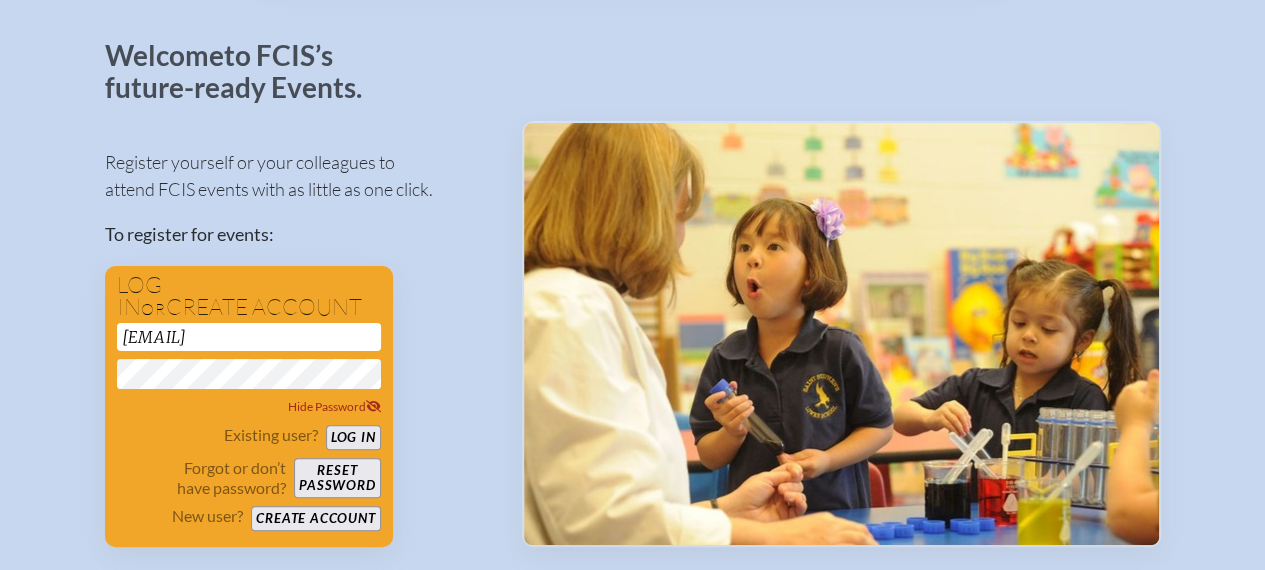 scroll, scrollTop: 185, scrollLeft: 0, axis: vertical 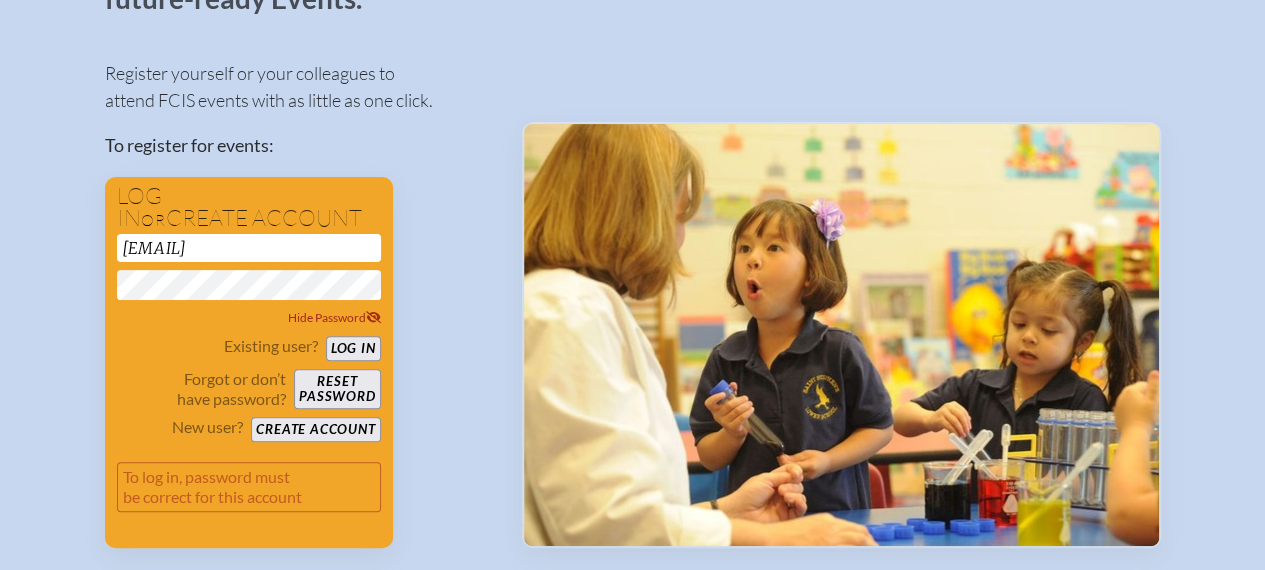 click on "Reset password" at bounding box center (337, 389) 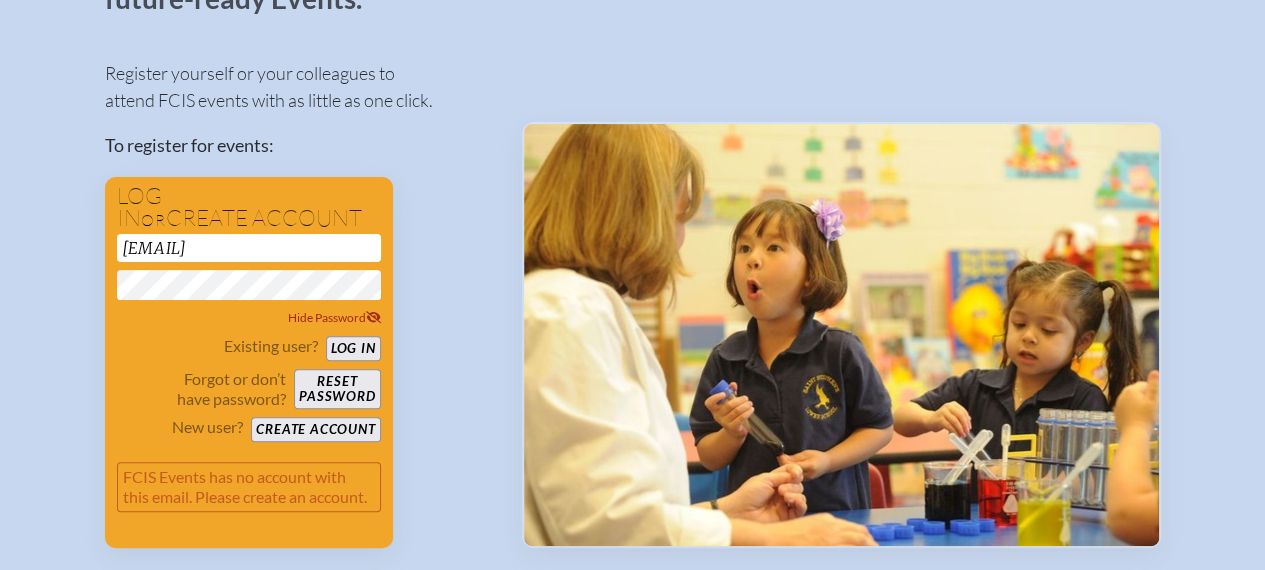 click on "Create account" at bounding box center [315, 429] 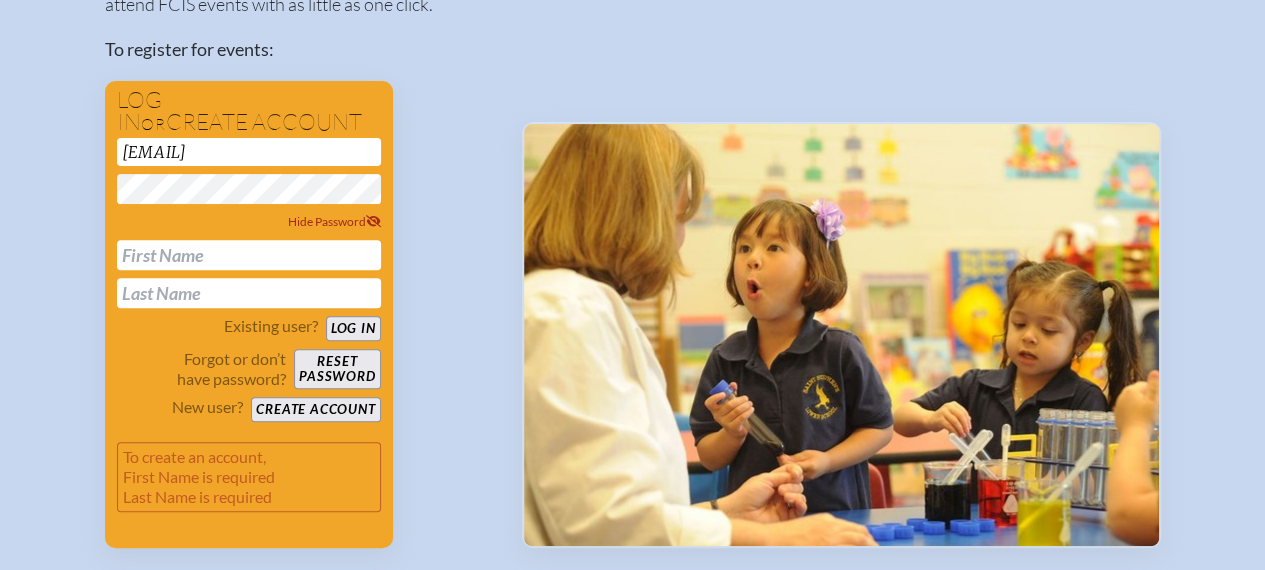click at bounding box center [249, 255] 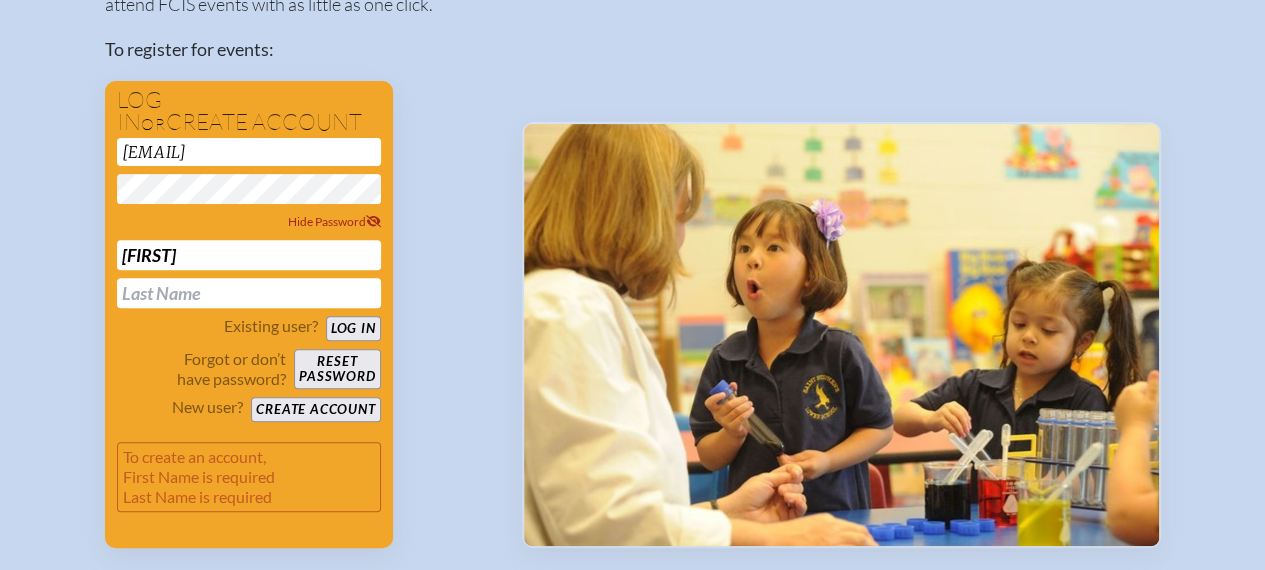 type on "[FIRST]" 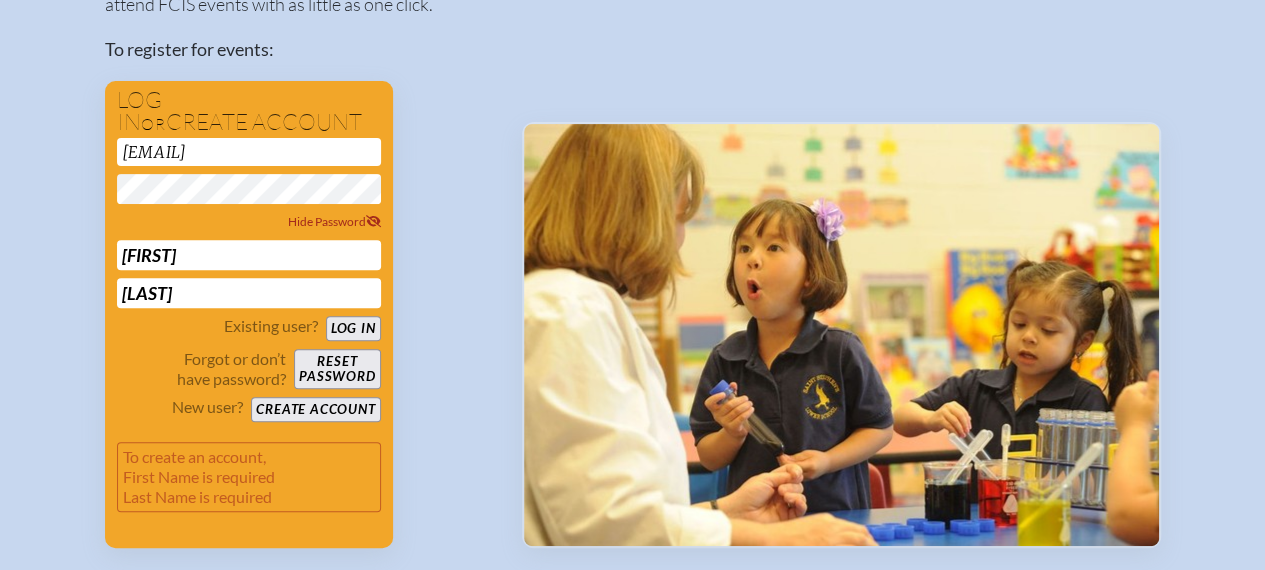 type on "[LAST]" 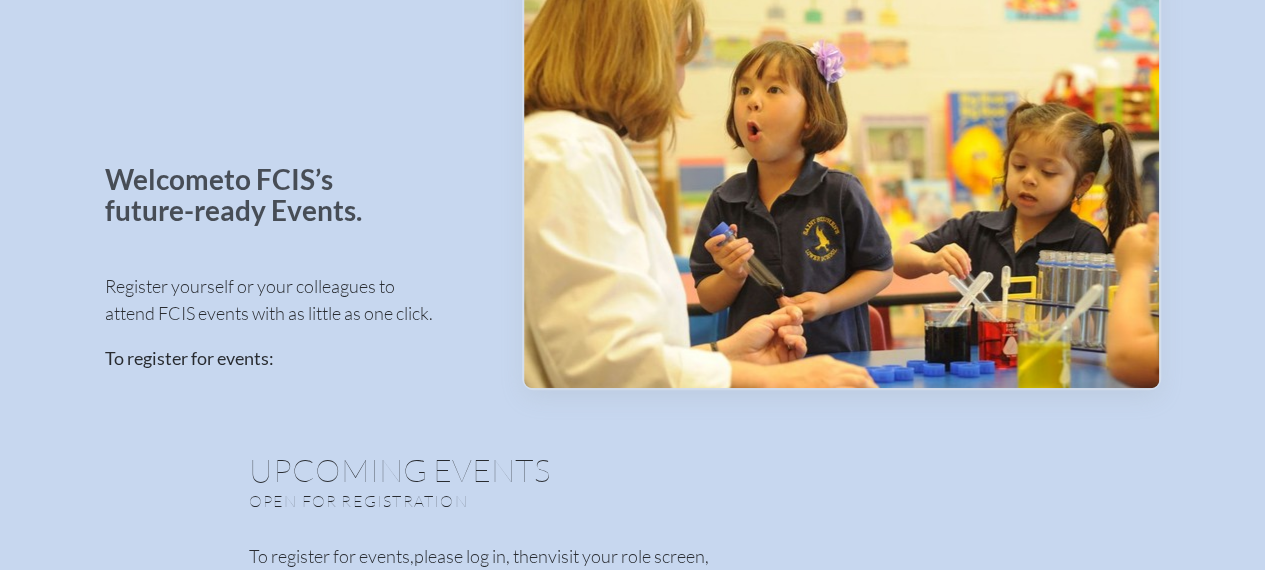 scroll, scrollTop: 16, scrollLeft: 0, axis: vertical 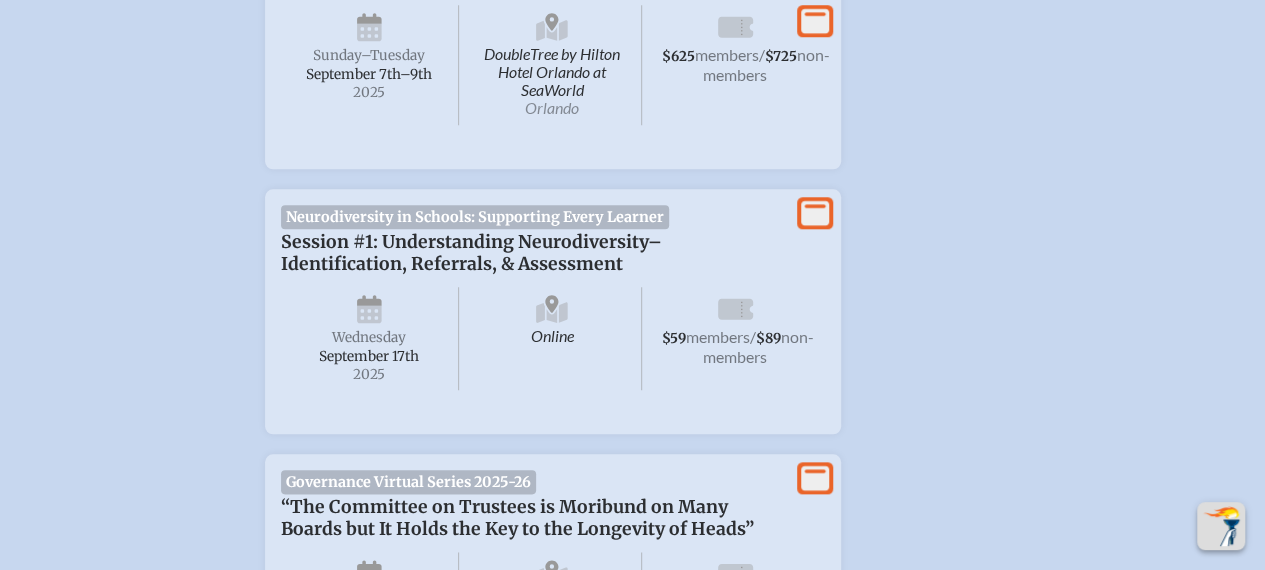 click 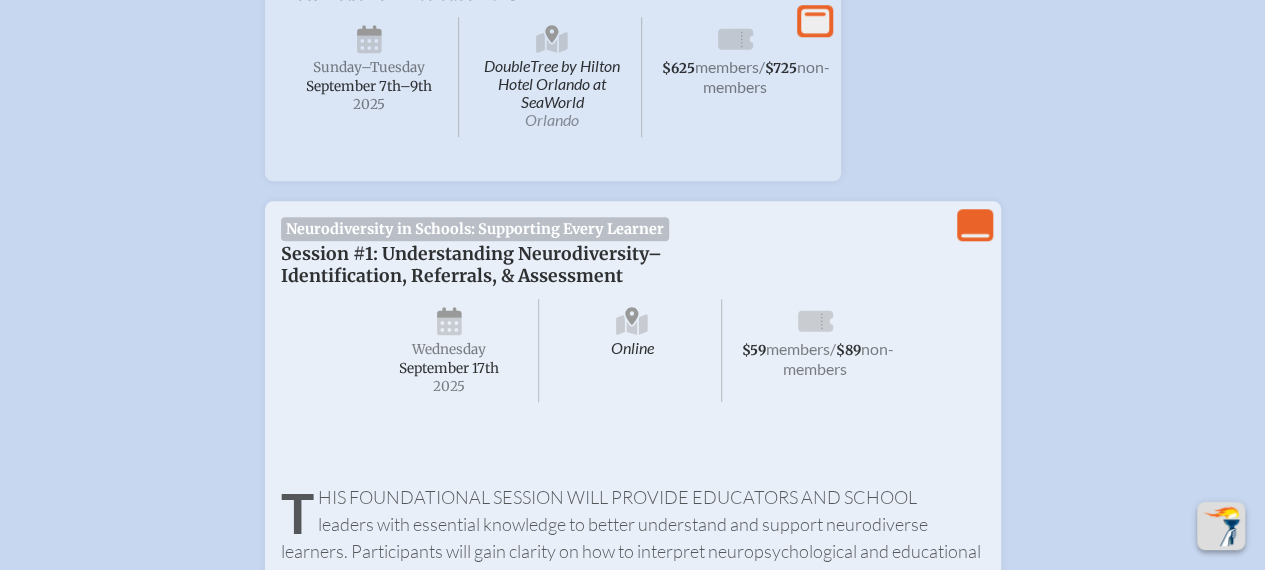 scroll, scrollTop: 918, scrollLeft: 15, axis: both 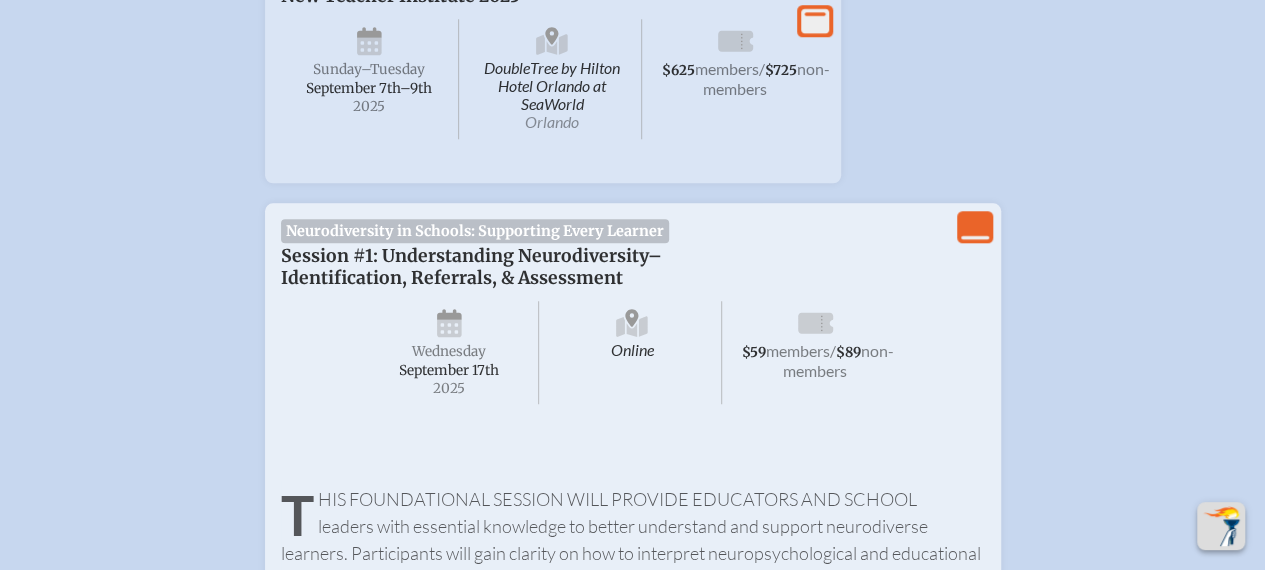 click 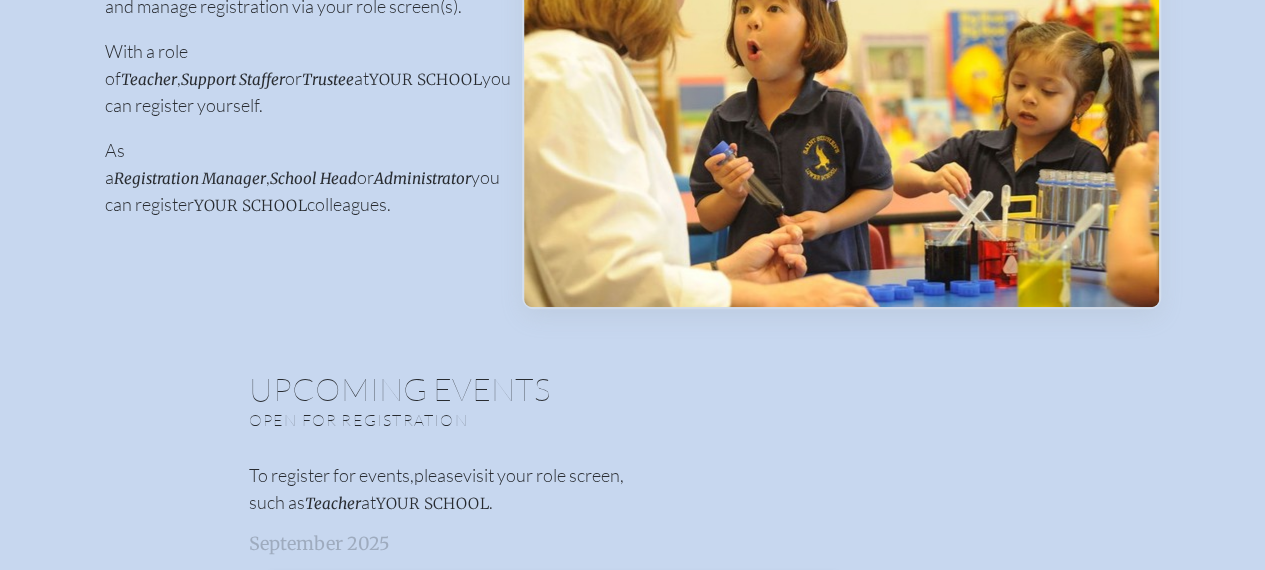 scroll, scrollTop: 0, scrollLeft: 15, axis: horizontal 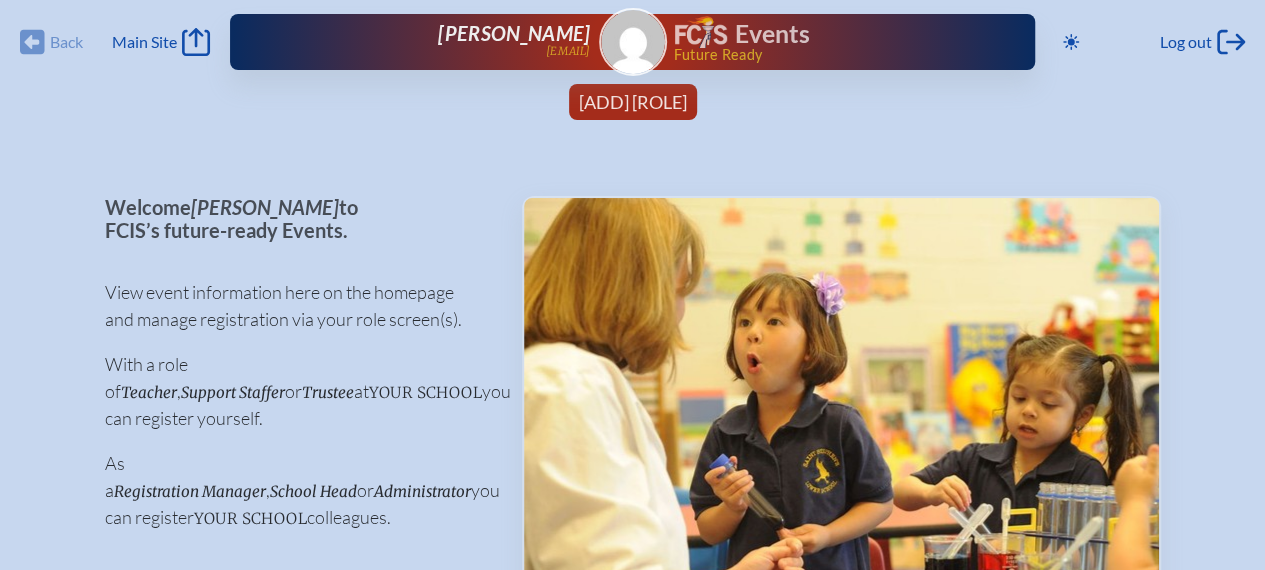 click on "[ADD] [ROLE]" at bounding box center [633, 102] 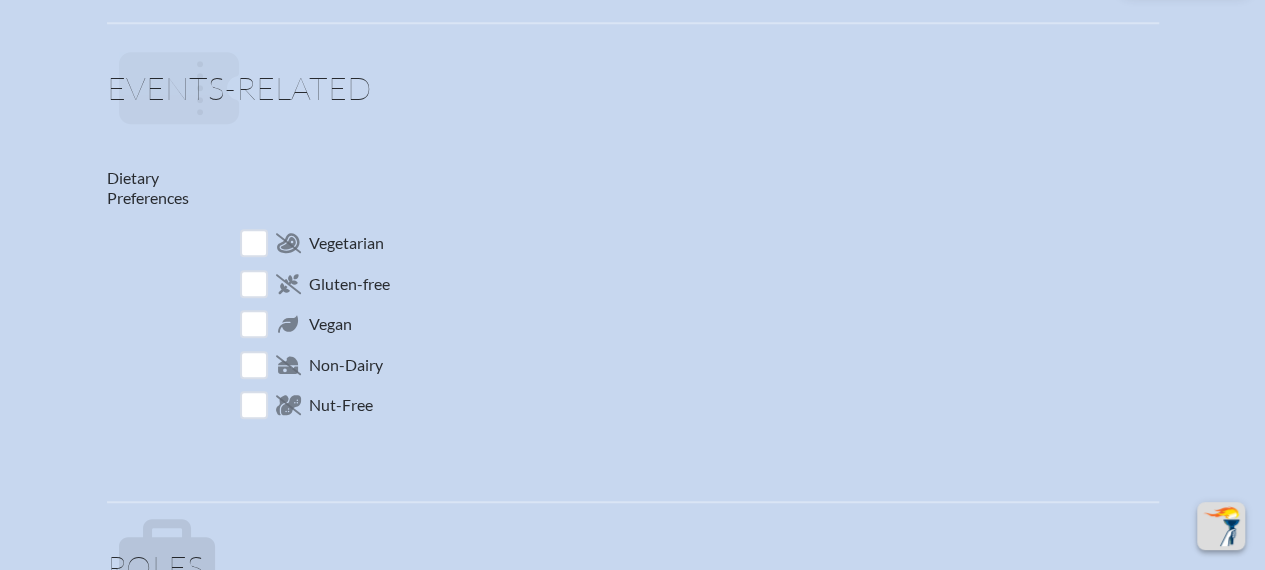 scroll, scrollTop: 646, scrollLeft: 0, axis: vertical 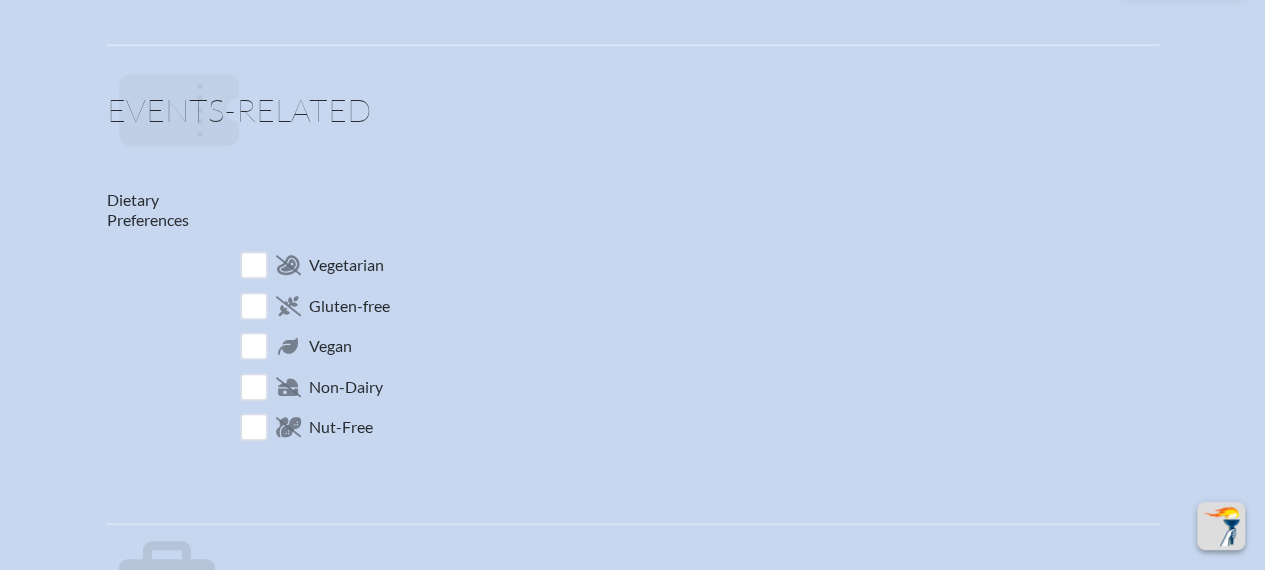 click at bounding box center [253, 305] 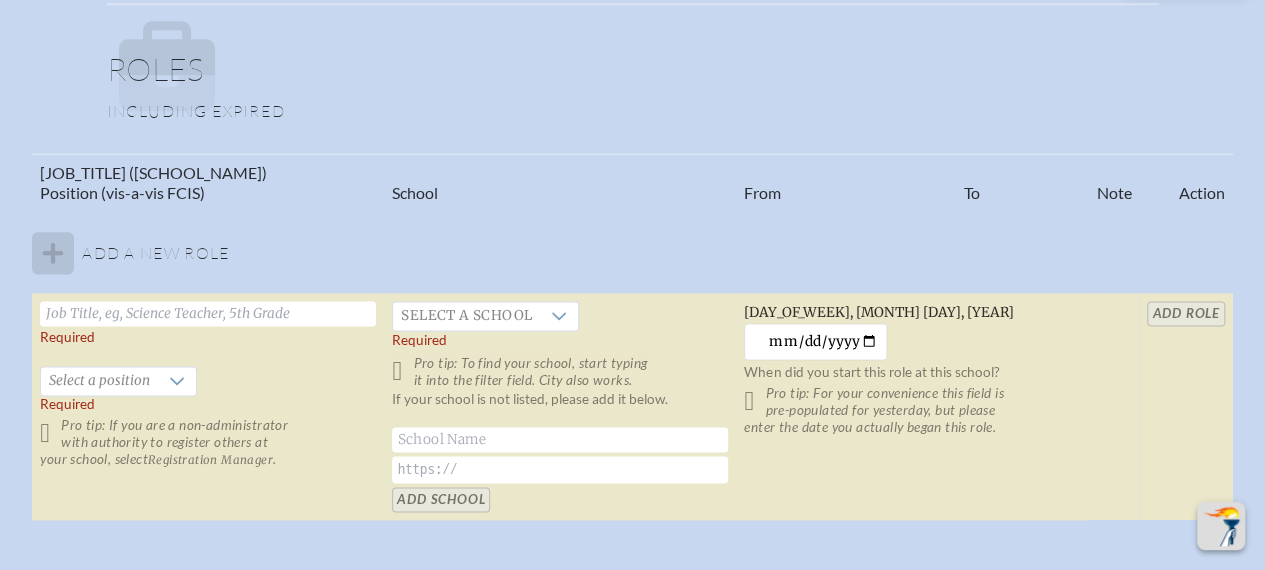 scroll, scrollTop: 1168, scrollLeft: 0, axis: vertical 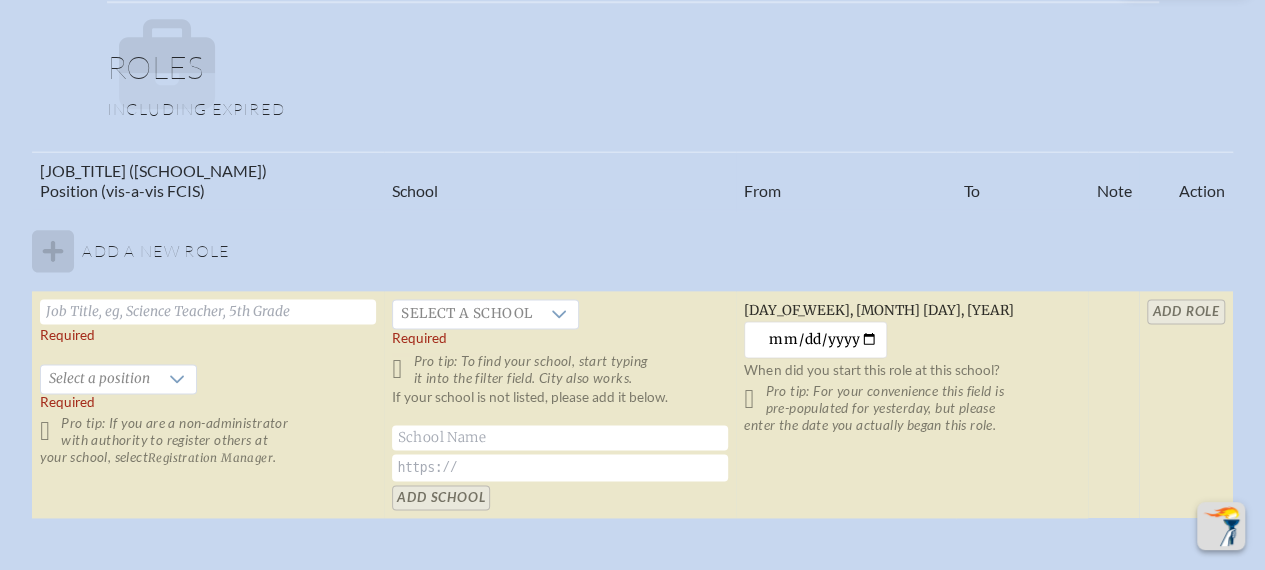 click at bounding box center (208, 311) 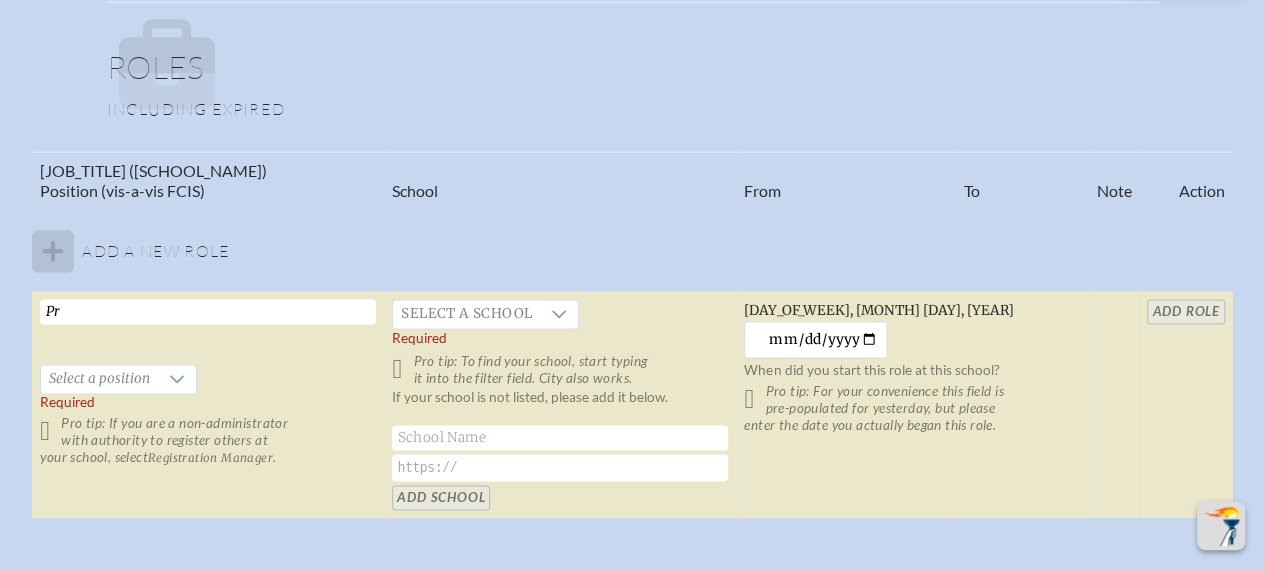 type on "P" 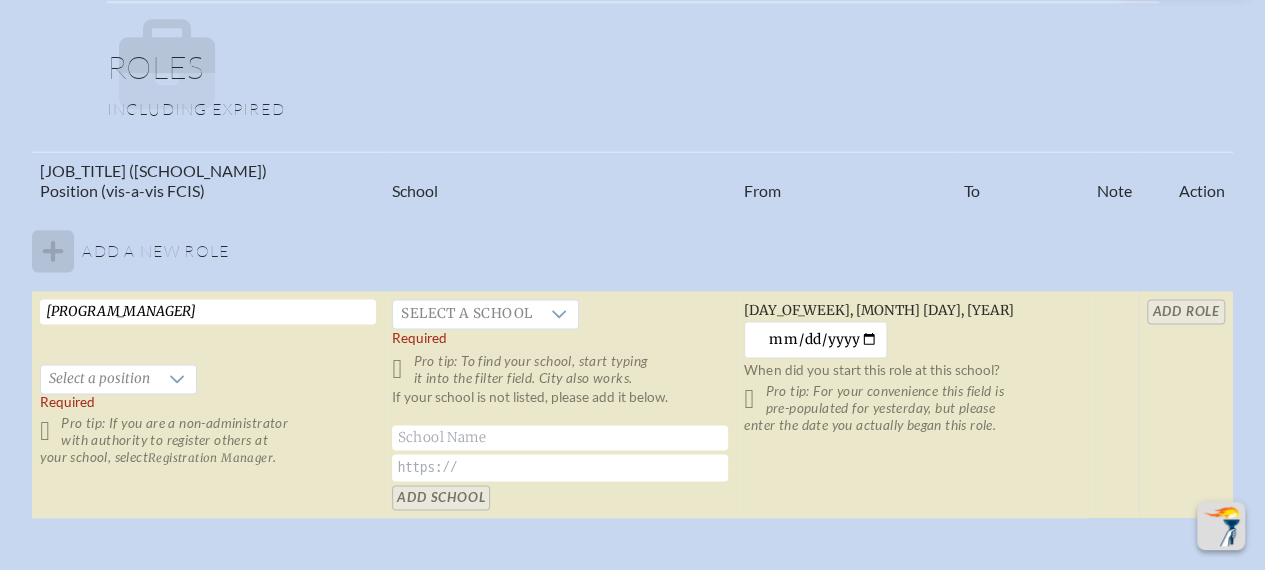 type on "[PROGRAM_MANAGER]" 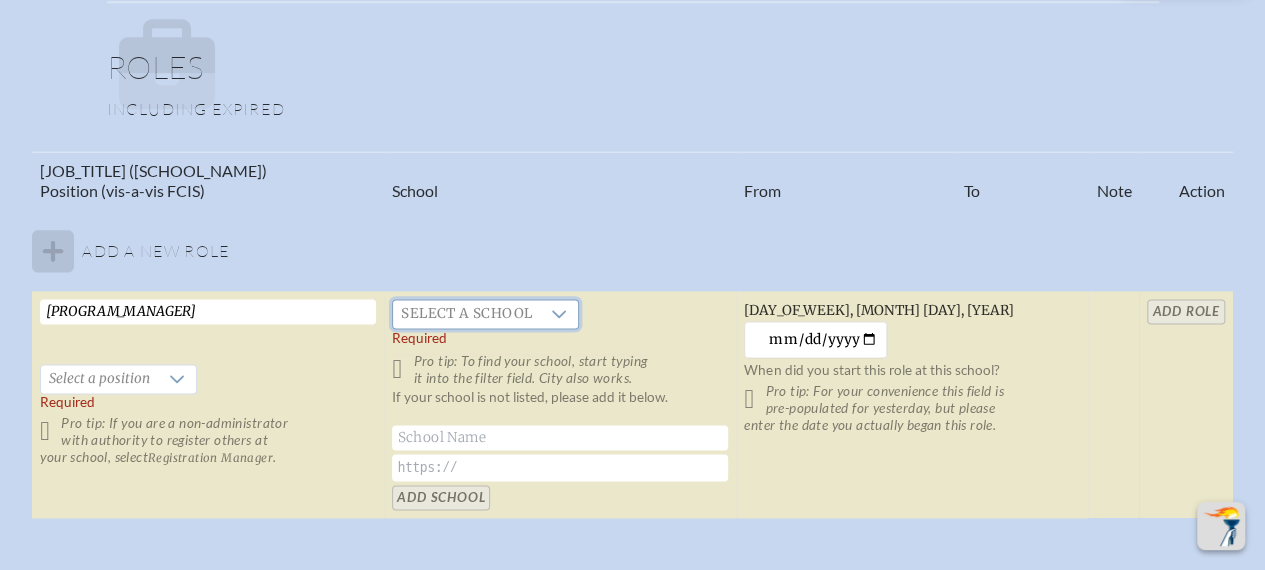 click on "Select a school" at bounding box center (466, 314) 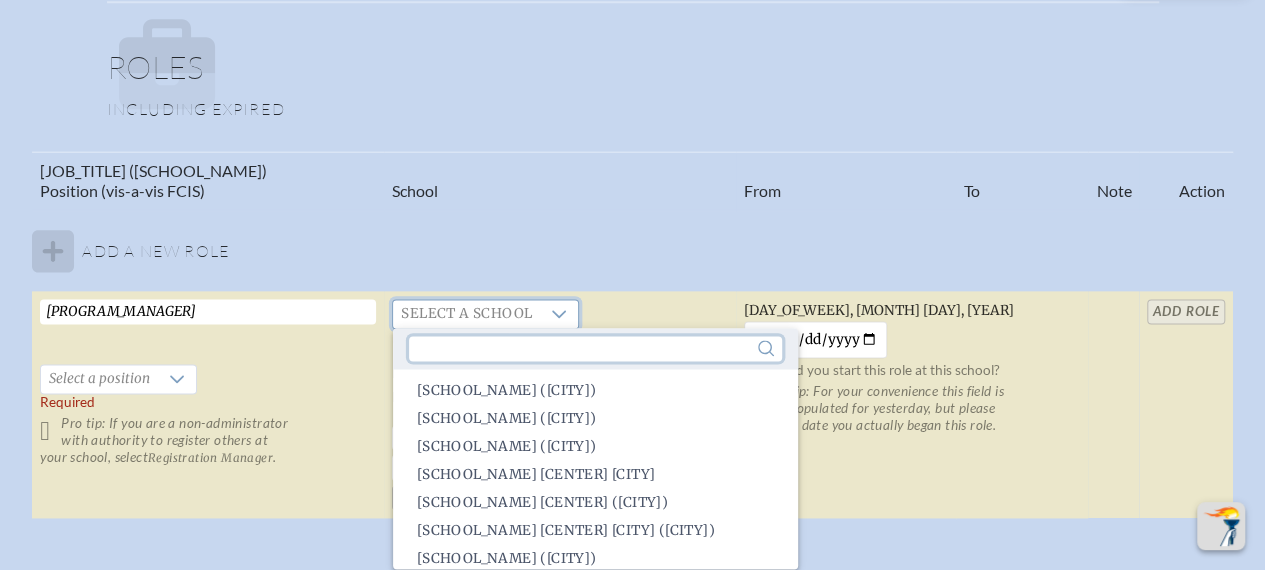 click at bounding box center [595, 348] 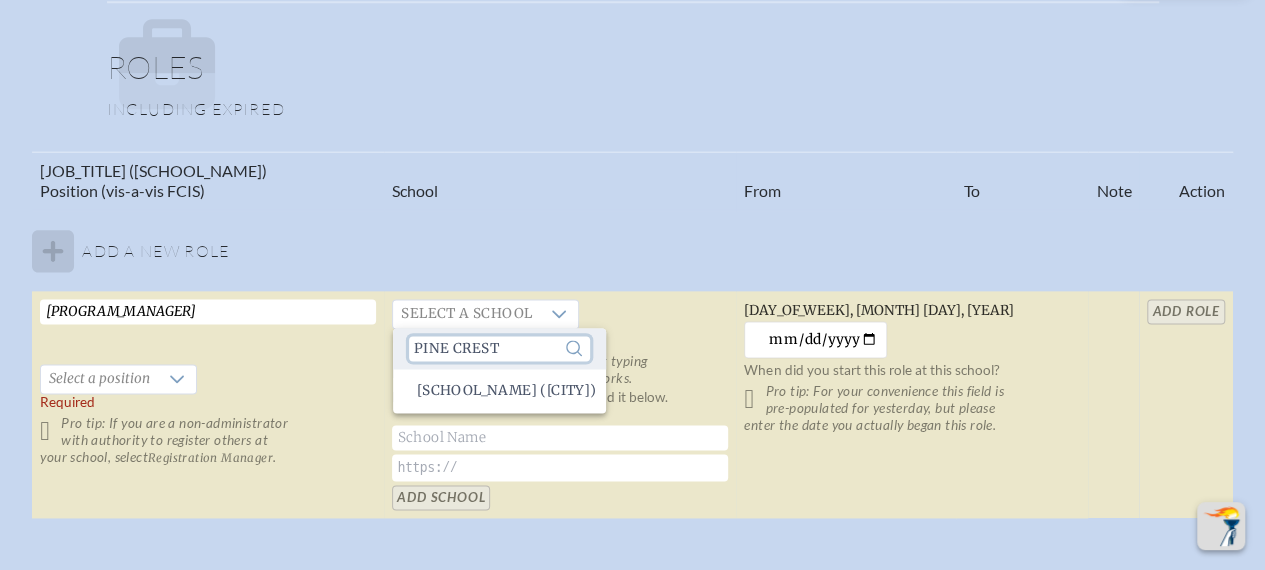 type on "pine crest" 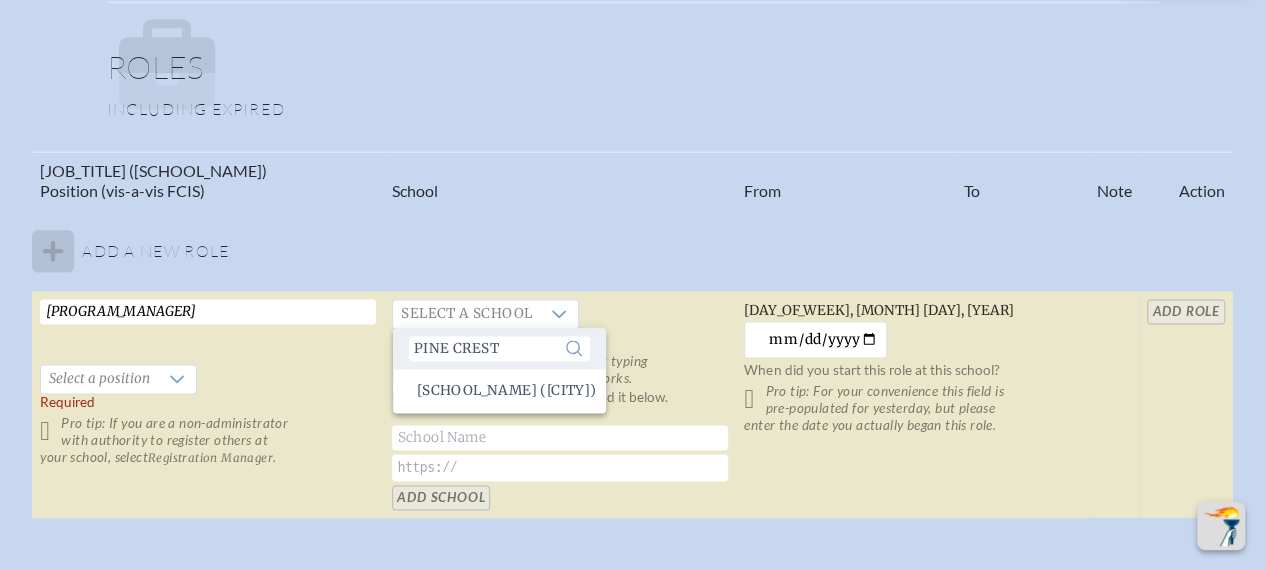 click on "[SCHOOL_NAME] ([CITY])" 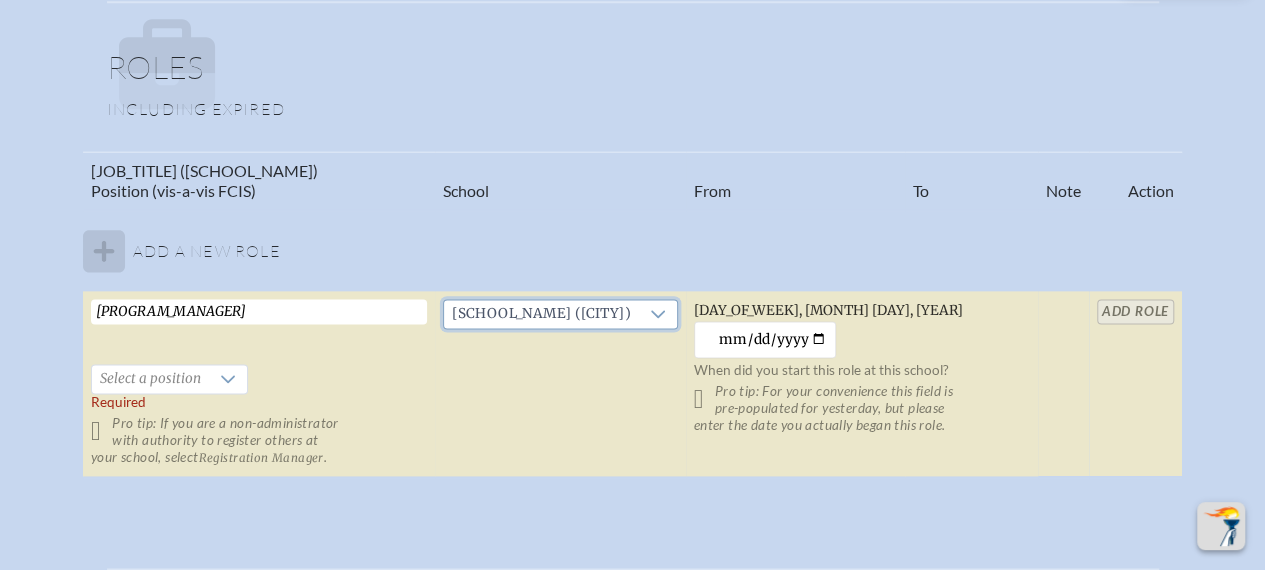 click 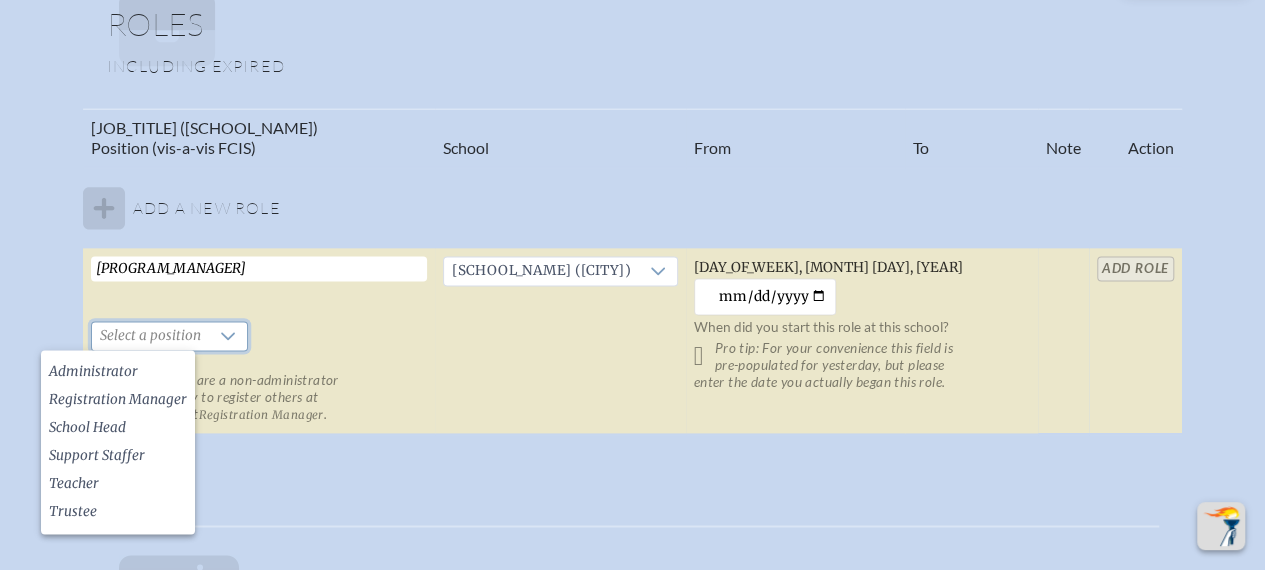scroll, scrollTop: 1215, scrollLeft: 0, axis: vertical 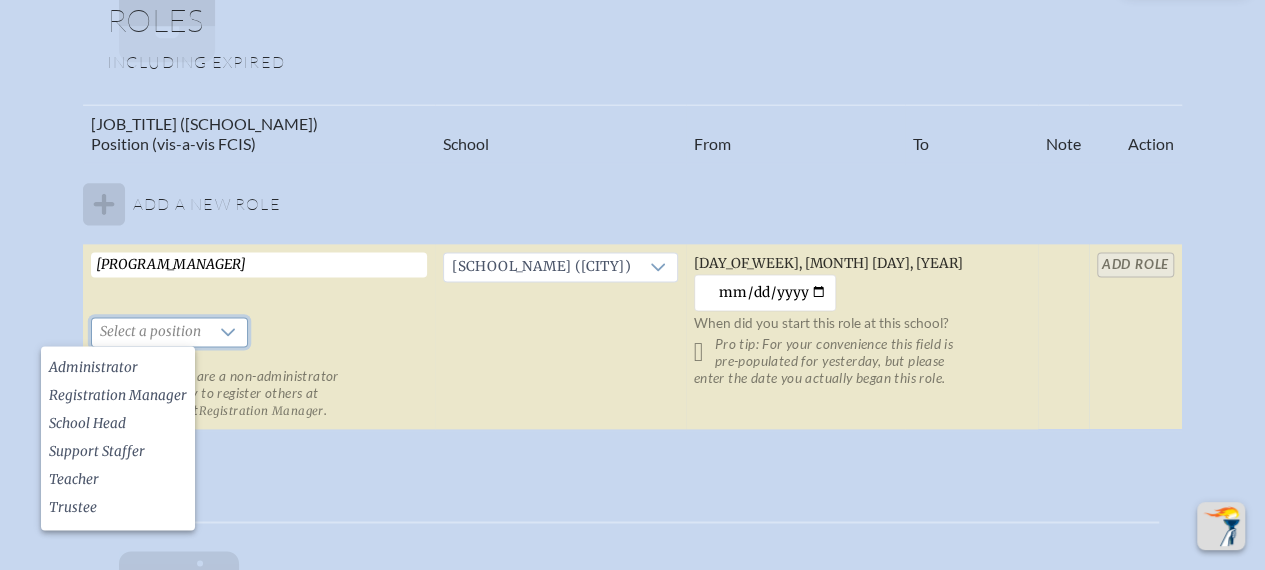 click on "[PROGRAM_MANAGER] [POSITION] [REQUIRED] [PRO_TIP] [REGISTRATION_MANAGER]" at bounding box center [259, 337] 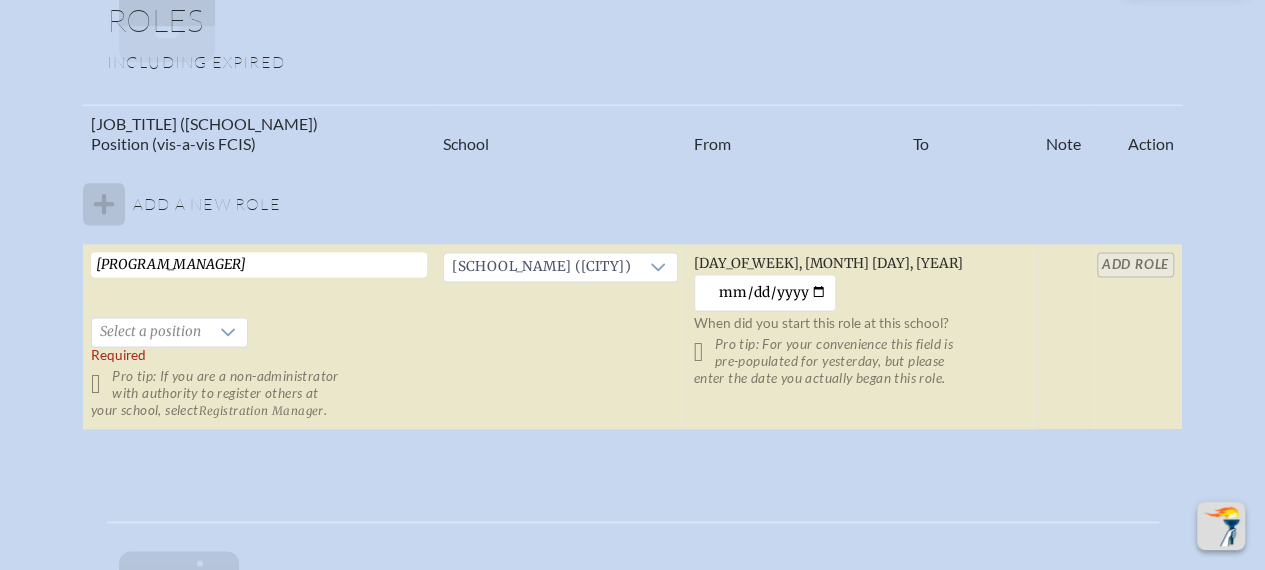 click at bounding box center [228, 332] 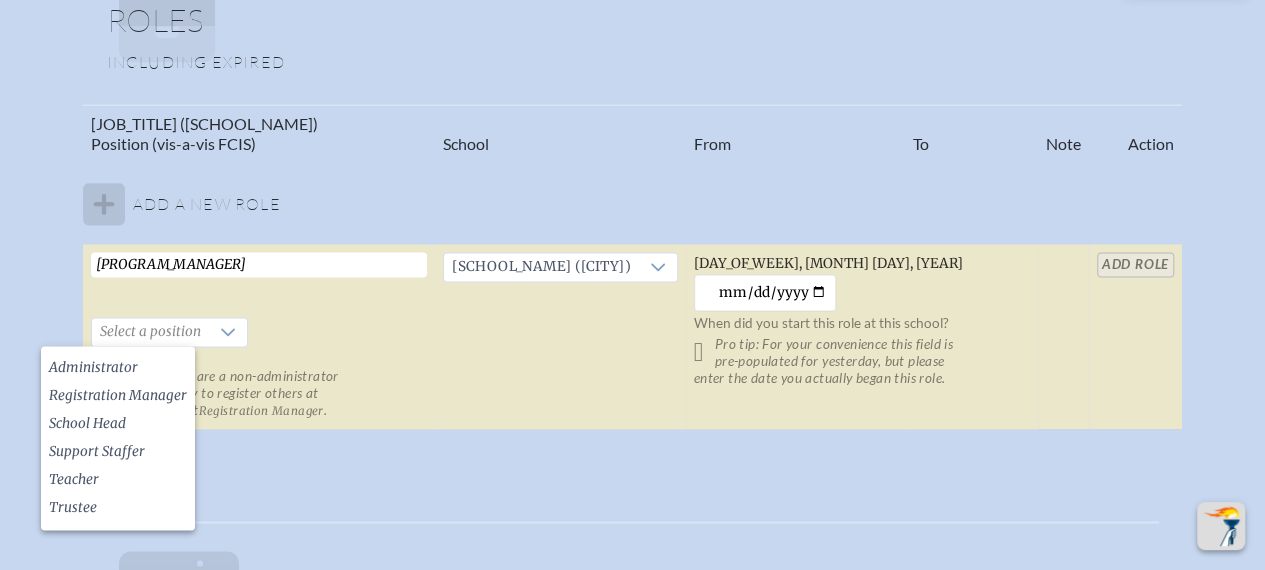 click on "Administrator" 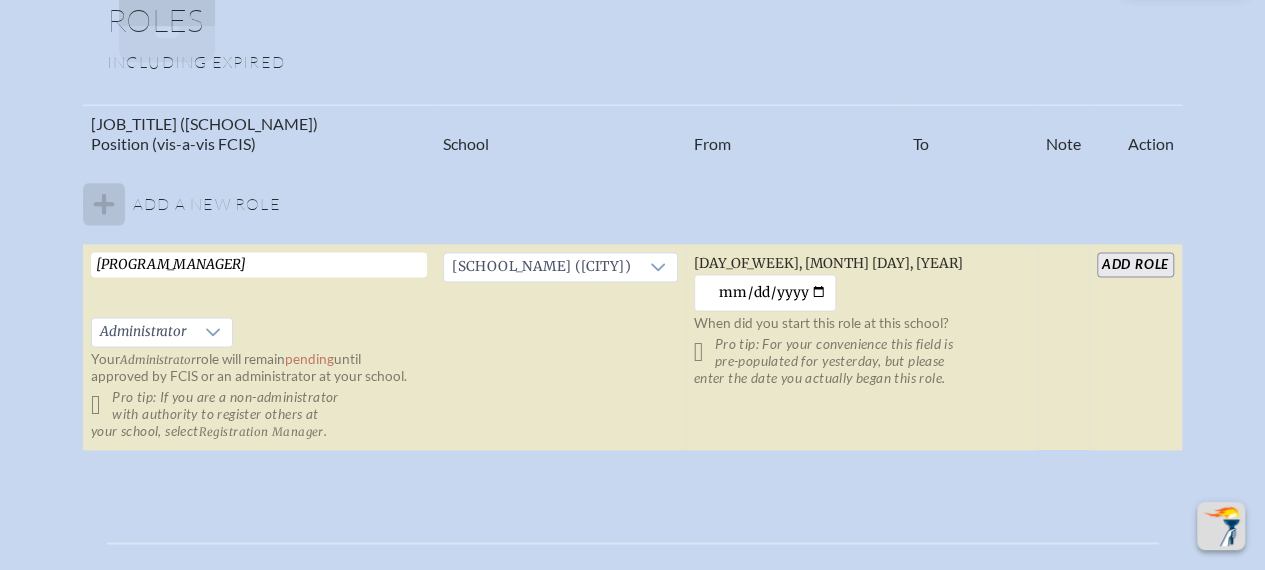 click on "[DATE]" at bounding box center (765, 292) 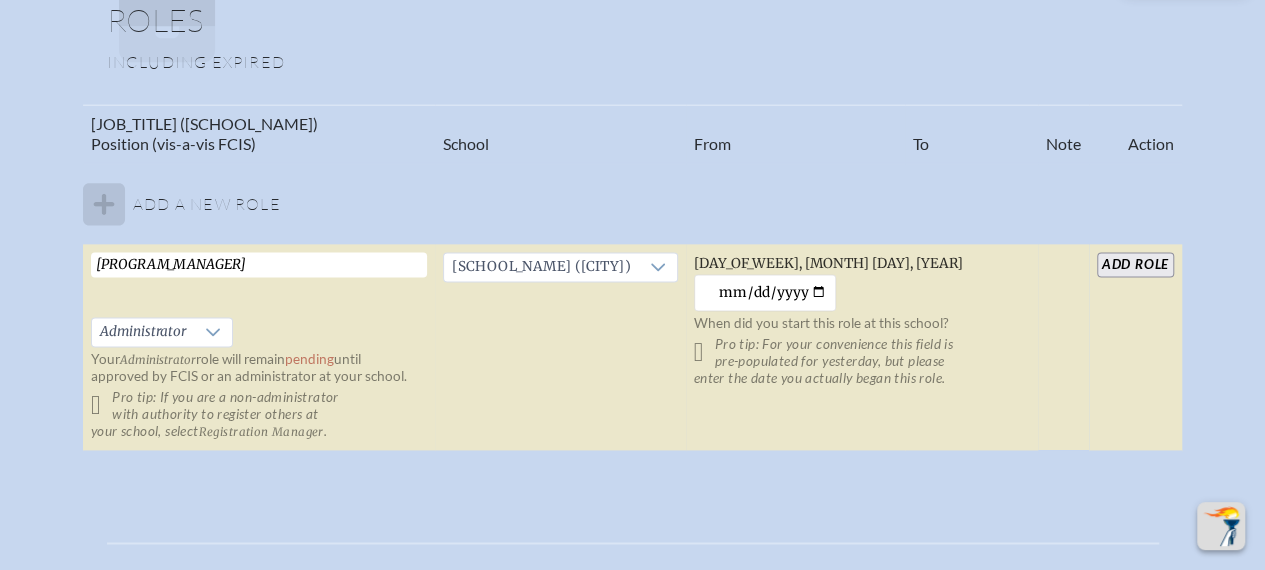 click on "[DATE]" at bounding box center (765, 292) 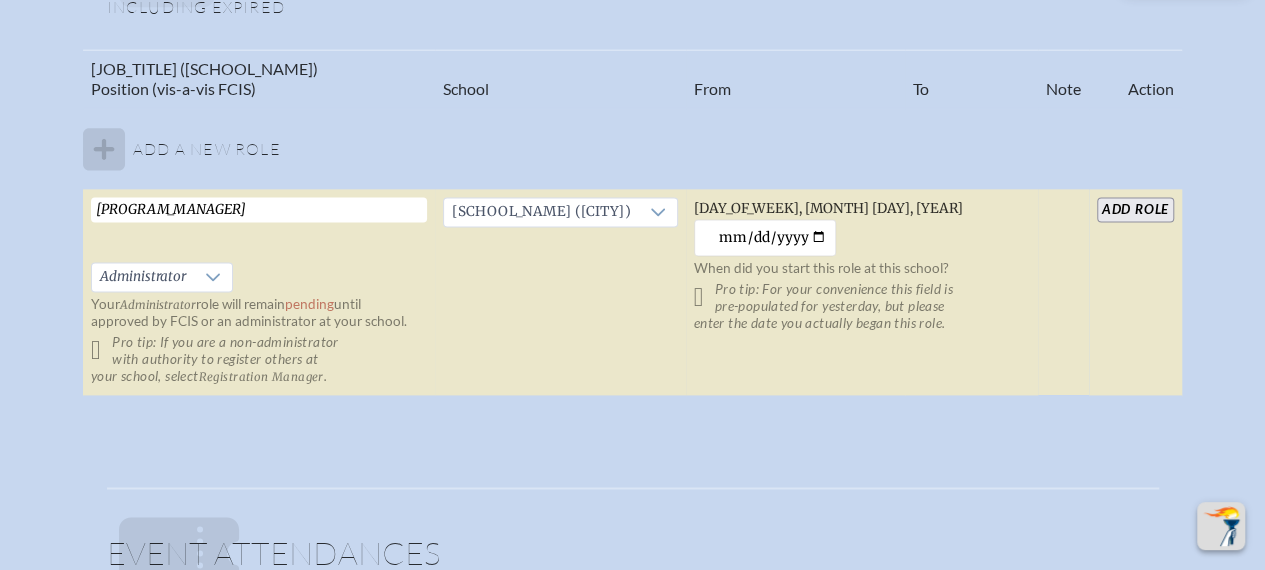 scroll, scrollTop: 1271, scrollLeft: 0, axis: vertical 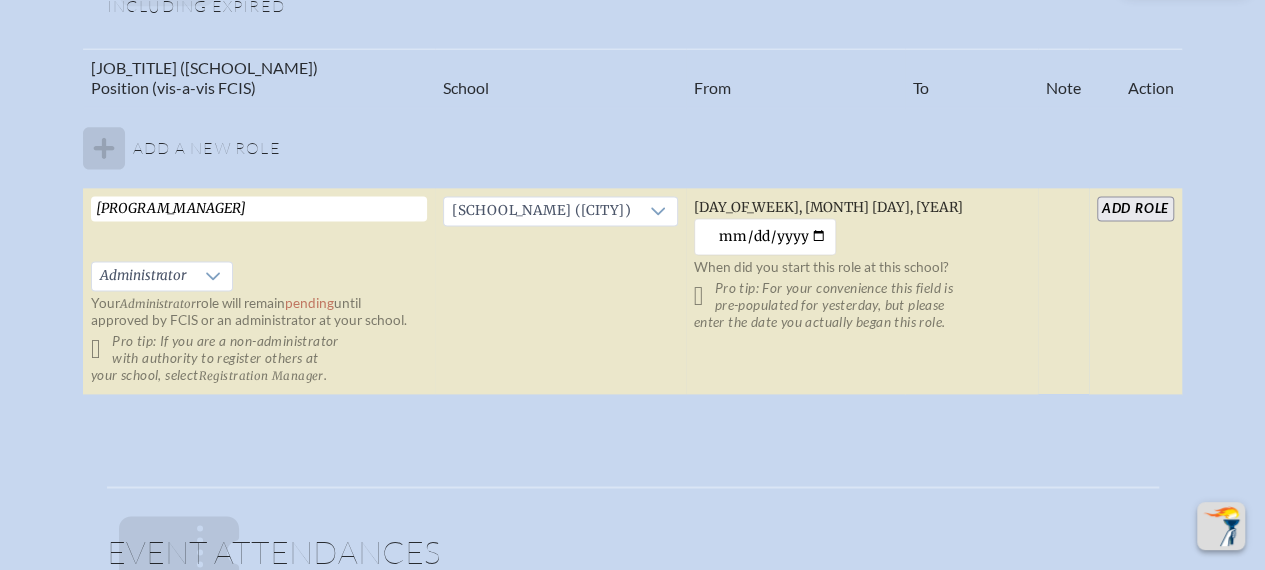 click 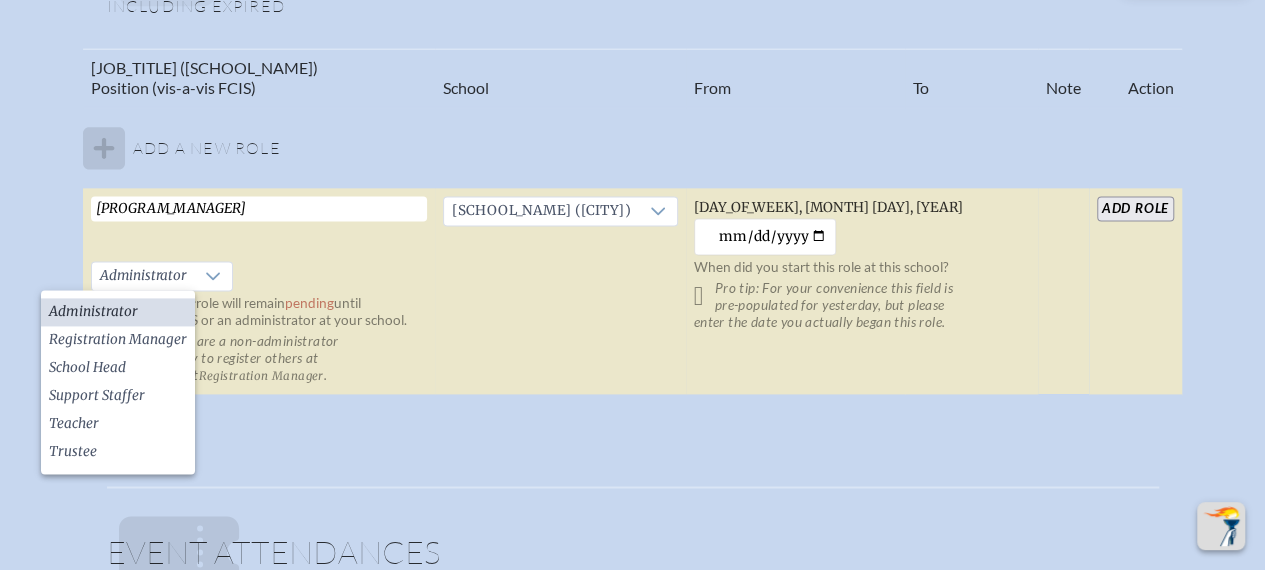 click on "[PROGRAM_MANAGER] [TITLE] [ROLE_NAME] [ADMINISTRATOR] [ADMINISTRATOR] [SCHOOL_NAME] [PRO_TIP] [REGISTRATION_MANAGER]" at bounding box center (259, 291) 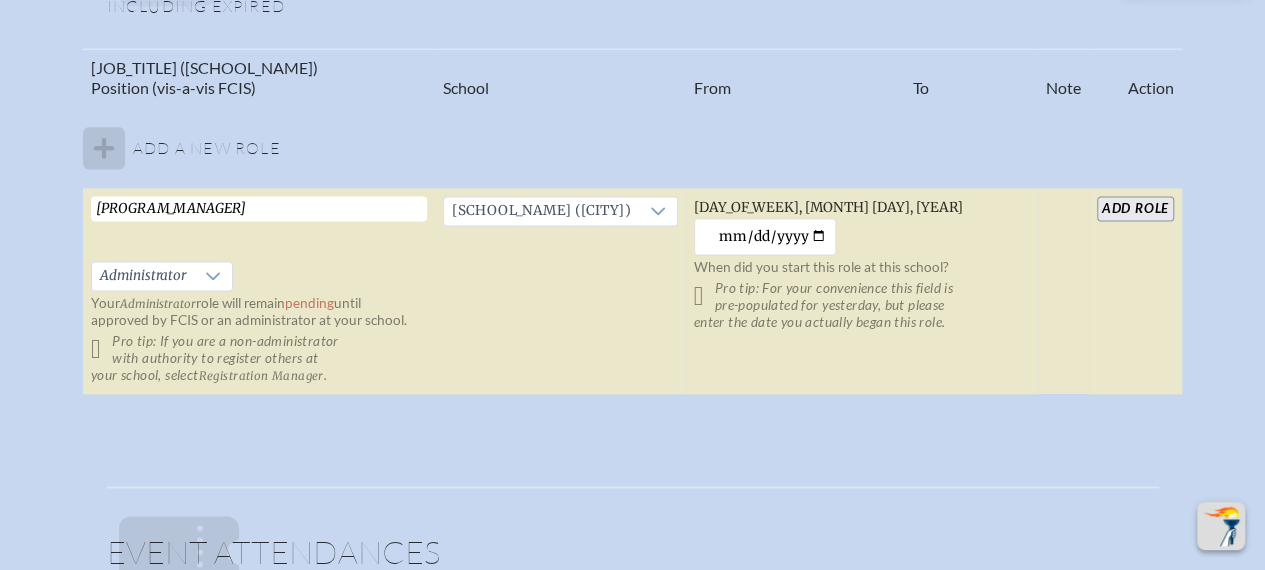 click at bounding box center (213, 276) 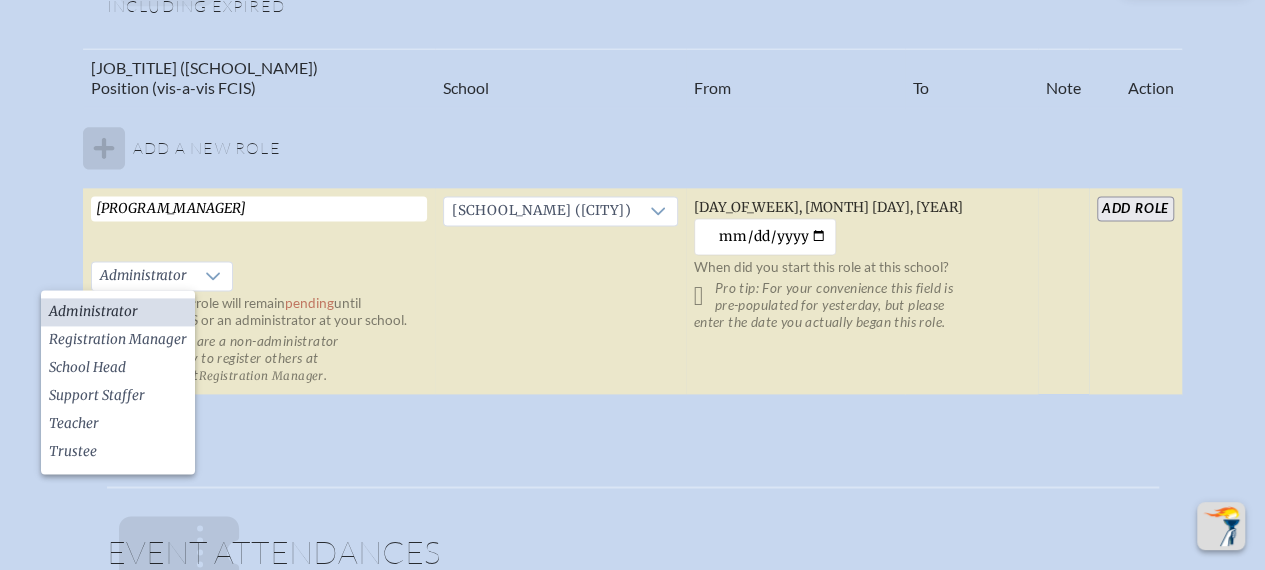click on "Support Staffer" 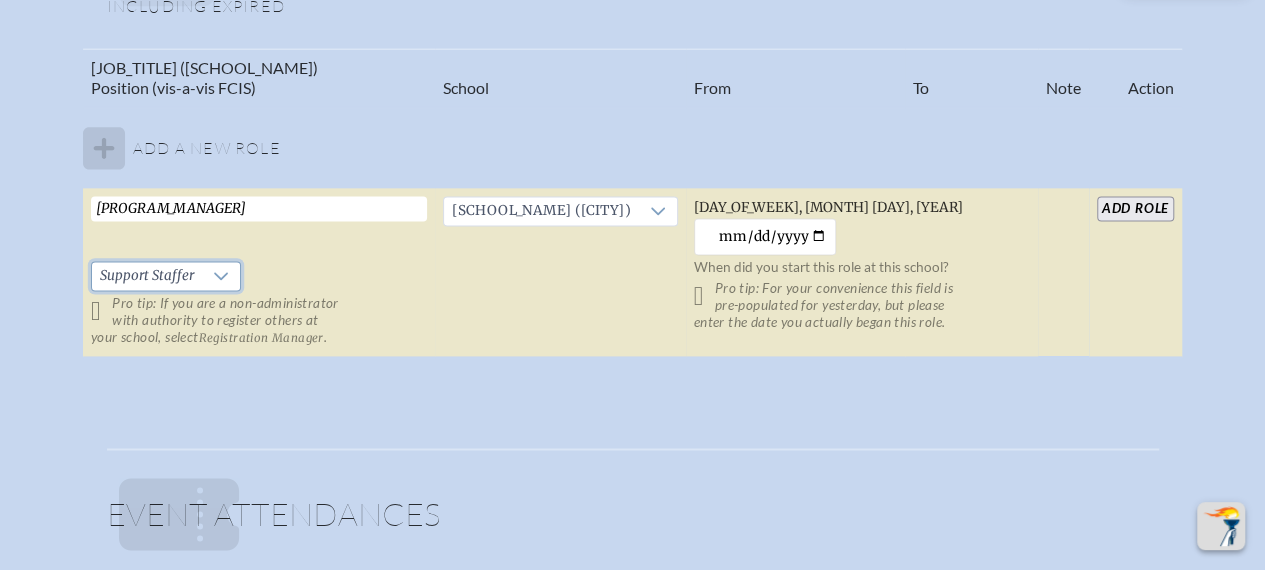 click on "[SCHOOL_NAME] ([CITY])" at bounding box center [560, 272] 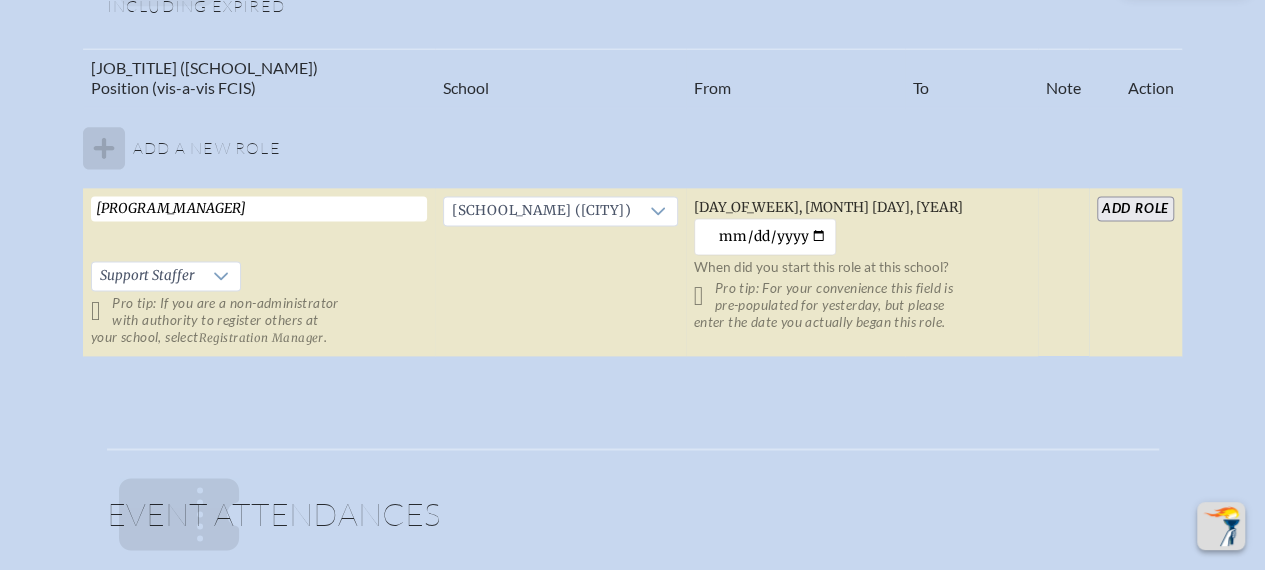 click on "add Role" at bounding box center [1135, 208] 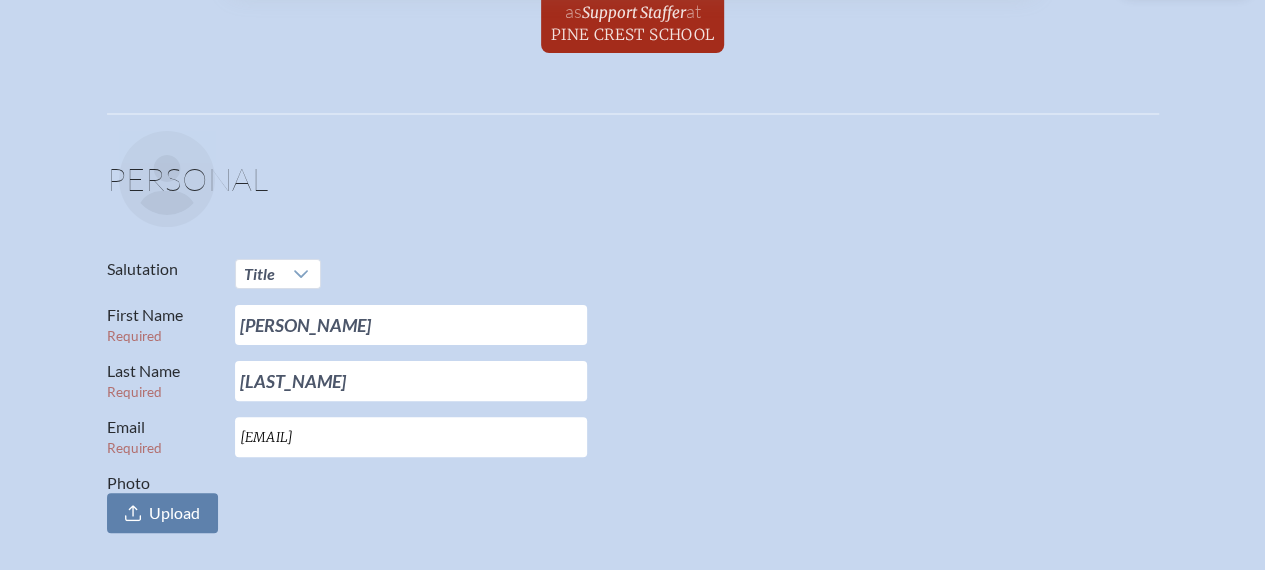 scroll, scrollTop: 0, scrollLeft: 1, axis: horizontal 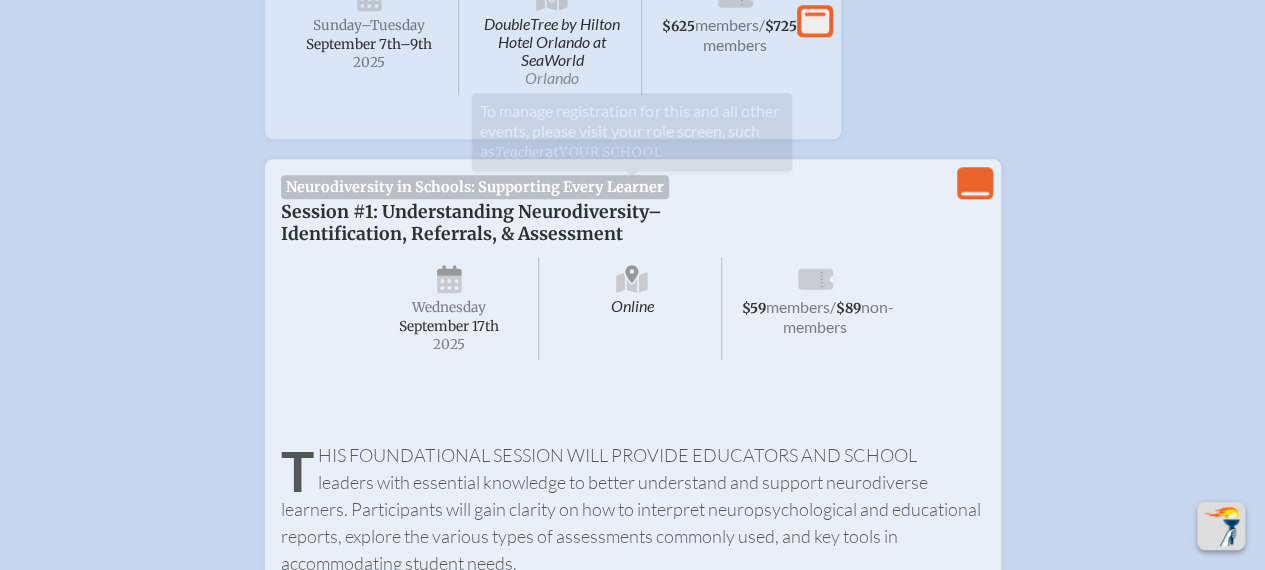 click 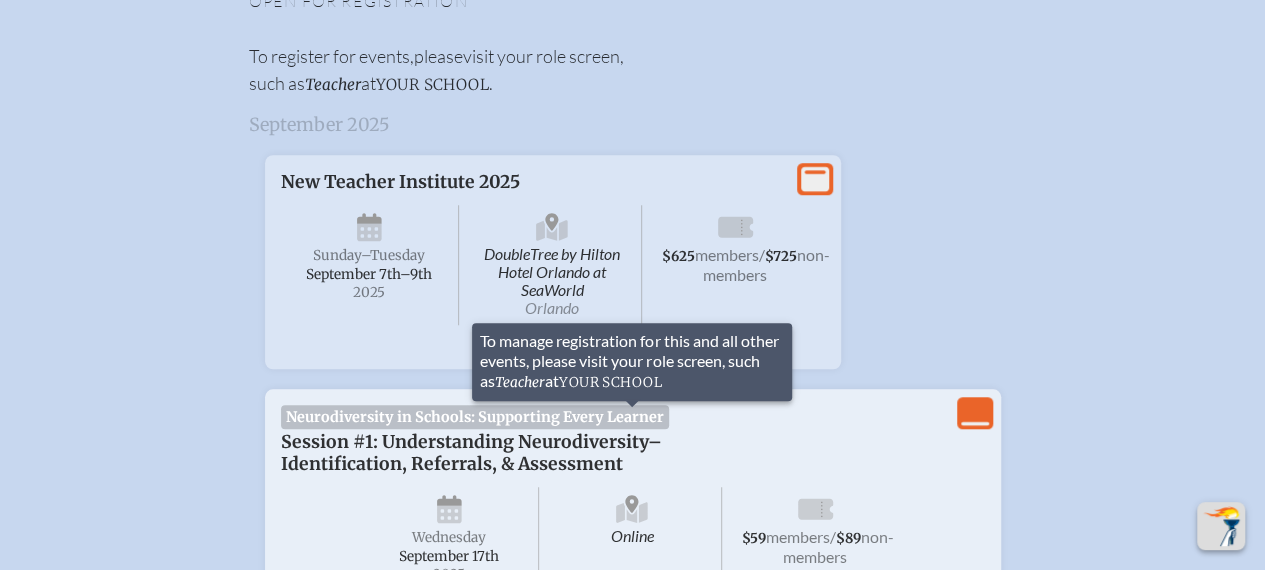 scroll, scrollTop: 533, scrollLeft: 0, axis: vertical 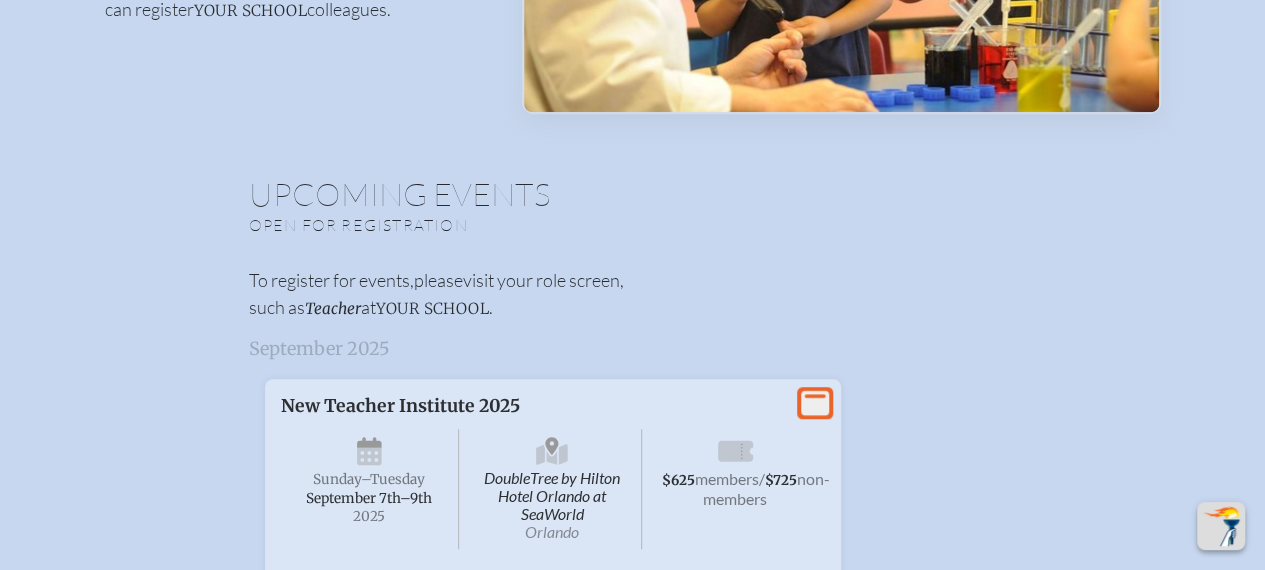 drag, startPoint x: 618, startPoint y: 182, endPoint x: 538, endPoint y: 202, distance: 82.46211 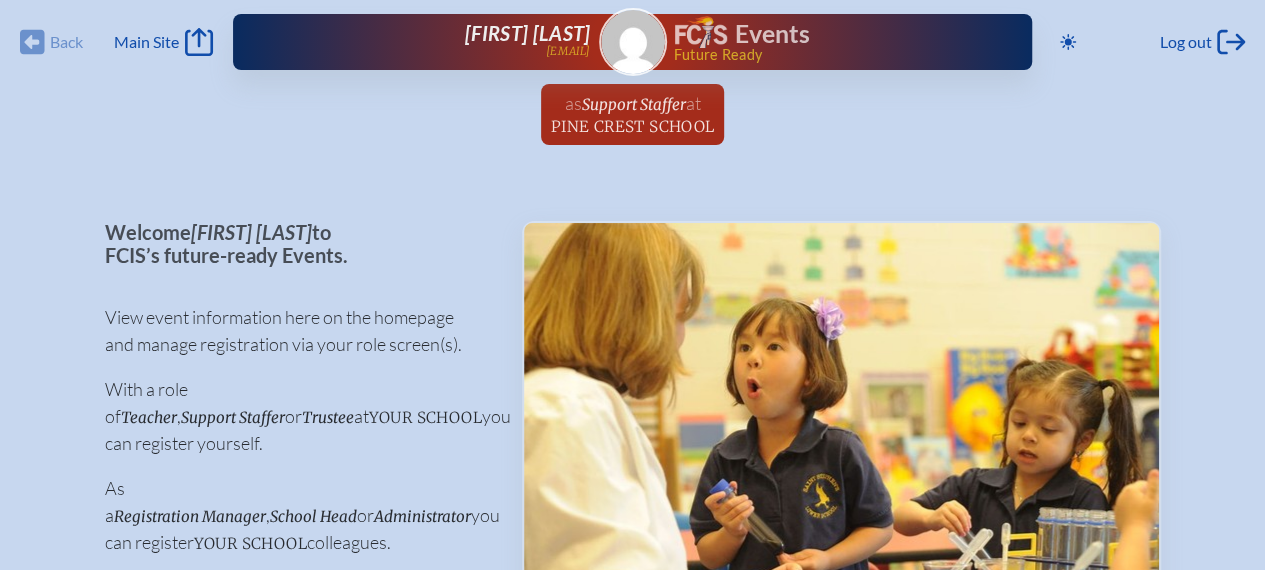 click on "at  [ORGANIZATION]" at bounding box center [633, 114] 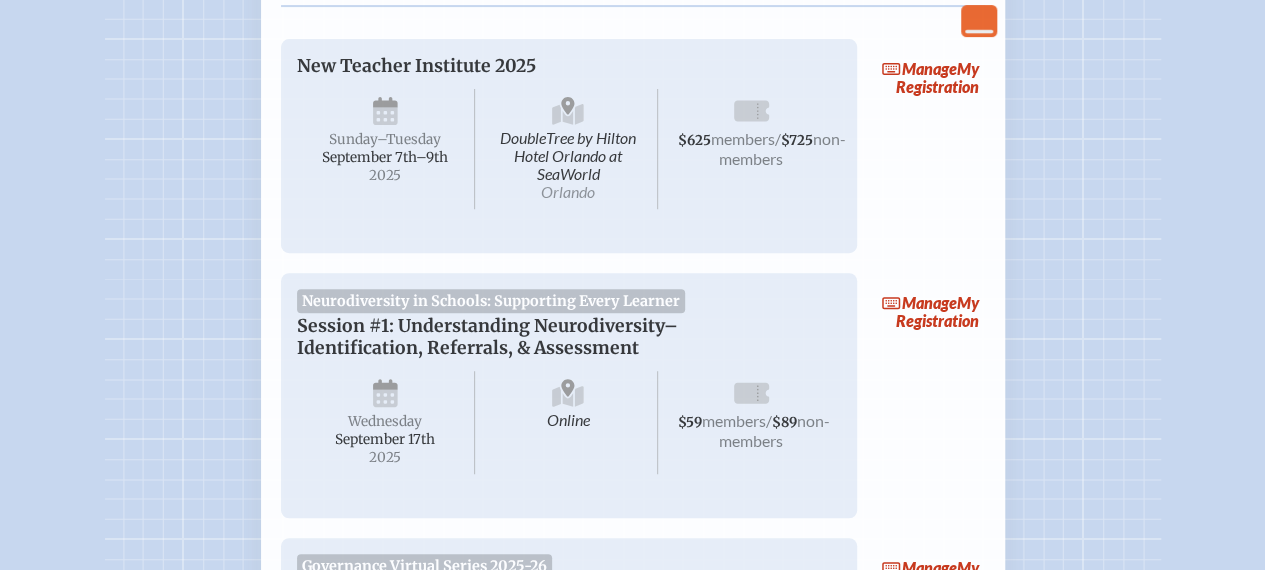 scroll, scrollTop: 356, scrollLeft: 10, axis: both 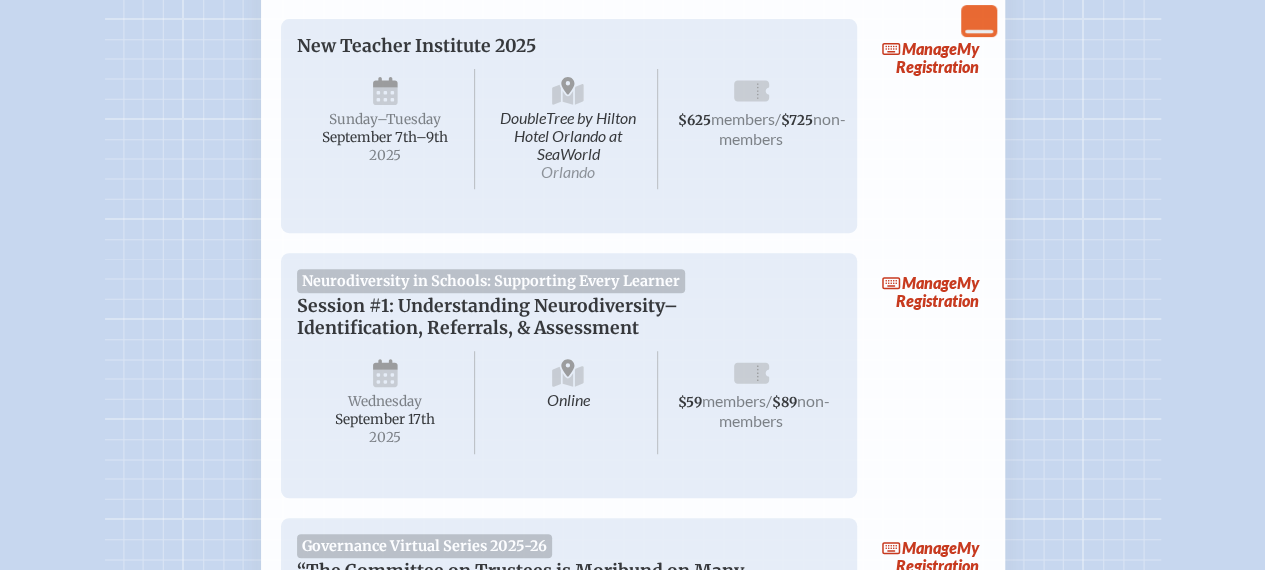 click on "Manage" at bounding box center (919, 282) 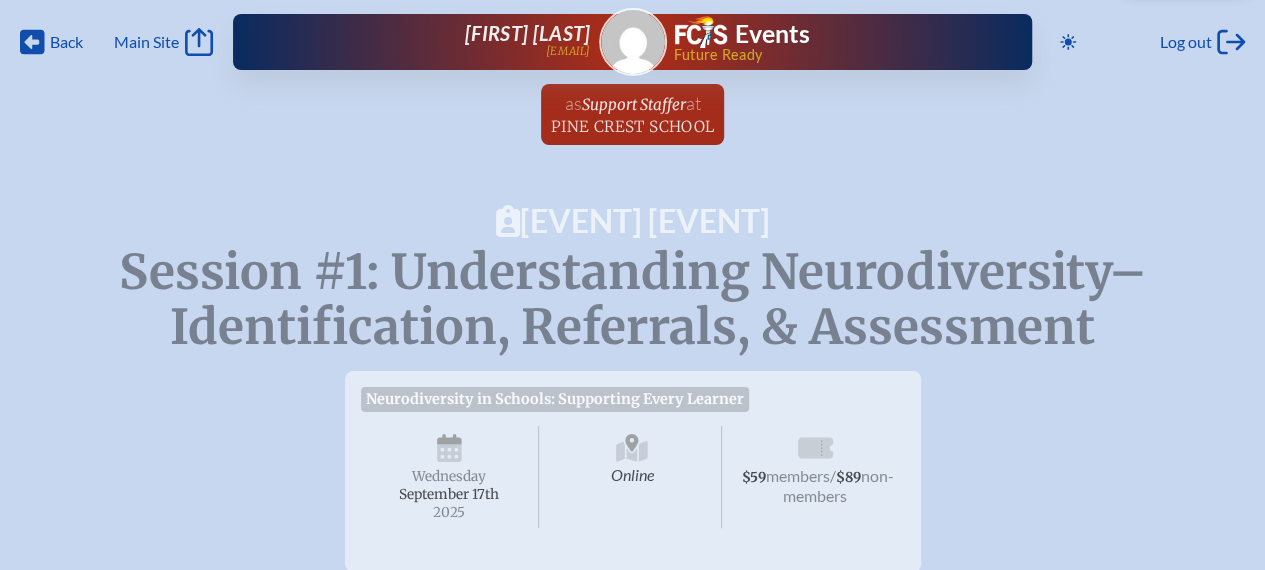 scroll, scrollTop: 329, scrollLeft: 0, axis: vertical 